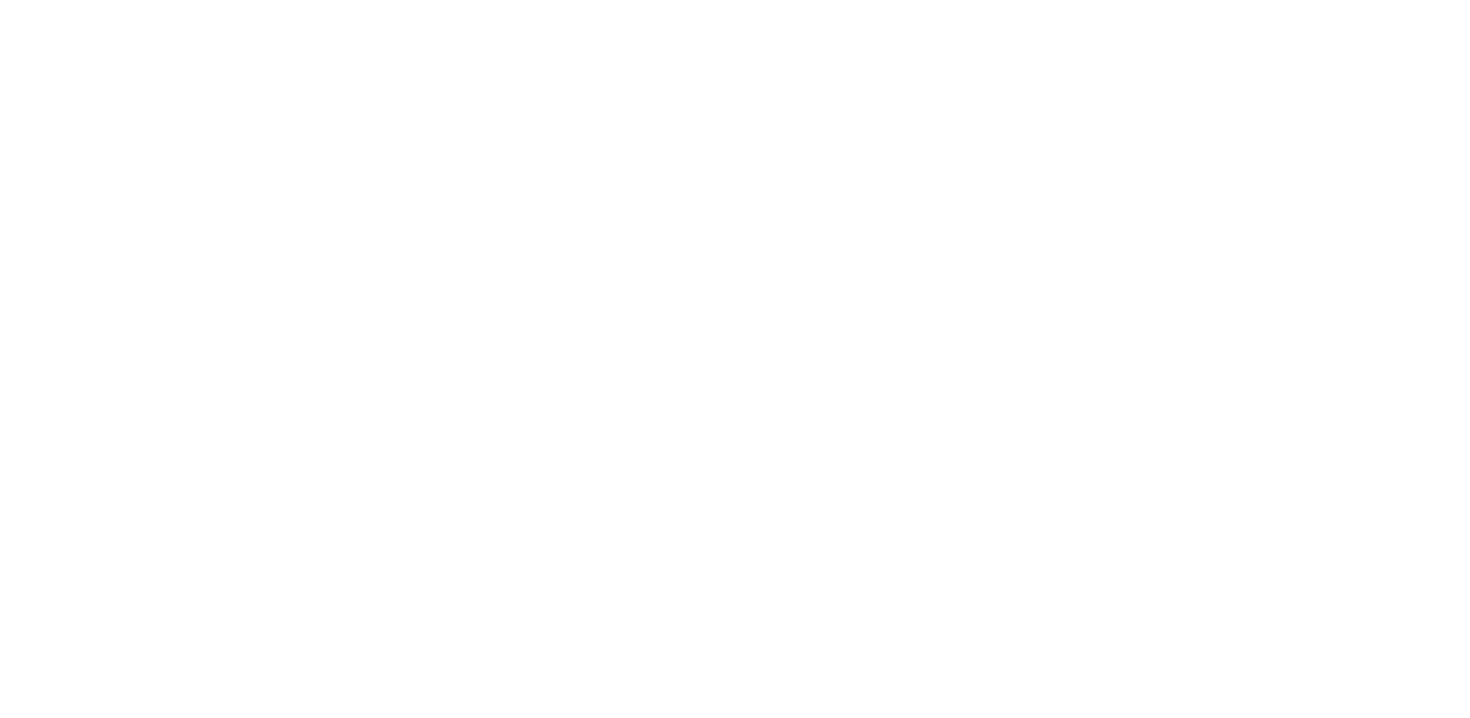 scroll, scrollTop: 0, scrollLeft: 0, axis: both 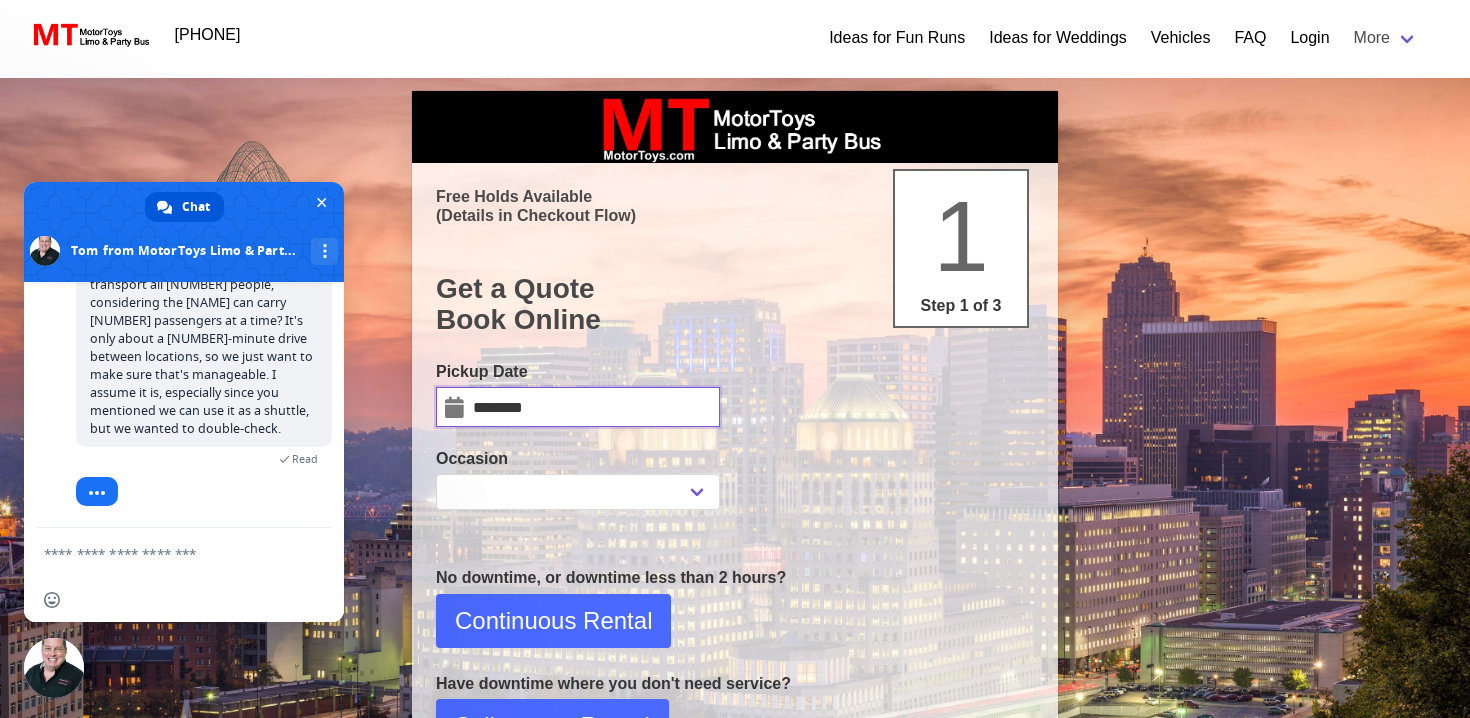 click on "********" at bounding box center [578, 407] 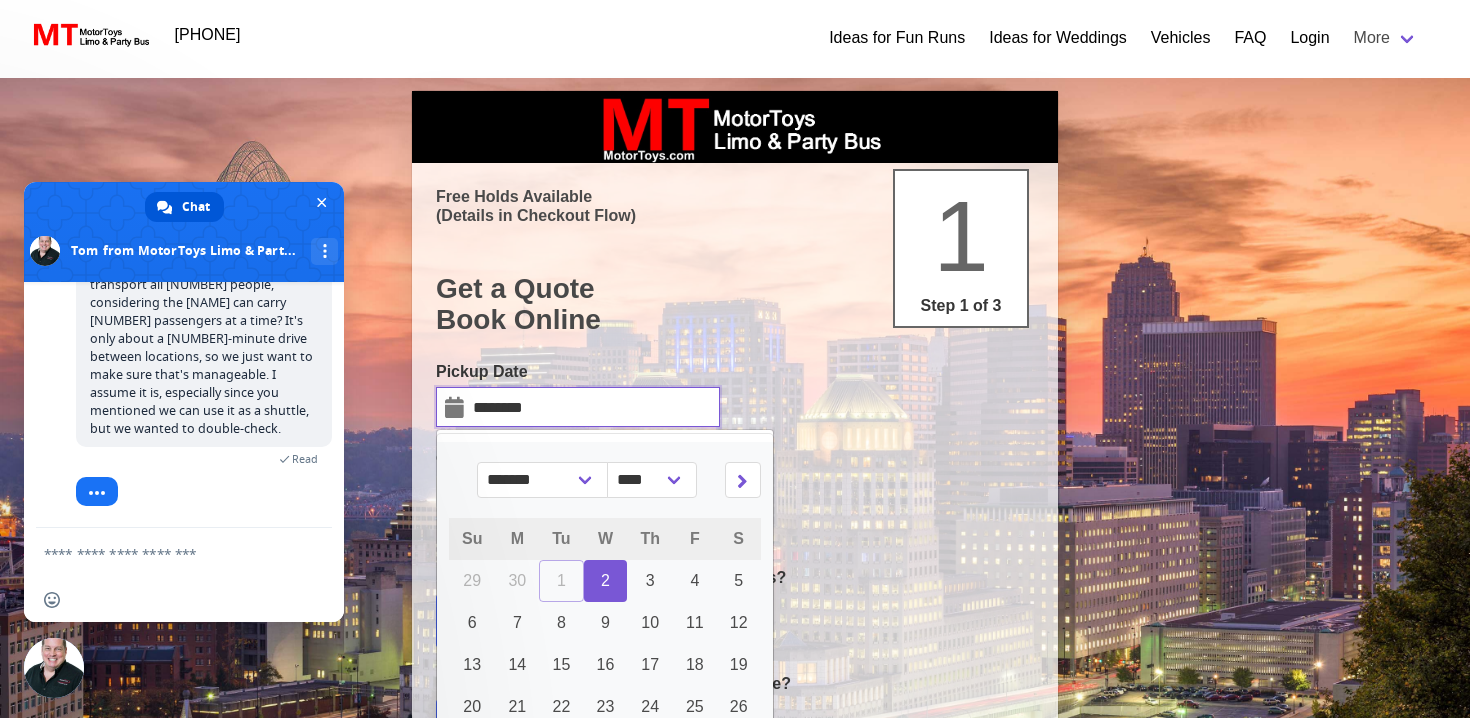 scroll, scrollTop: 3597, scrollLeft: 0, axis: vertical 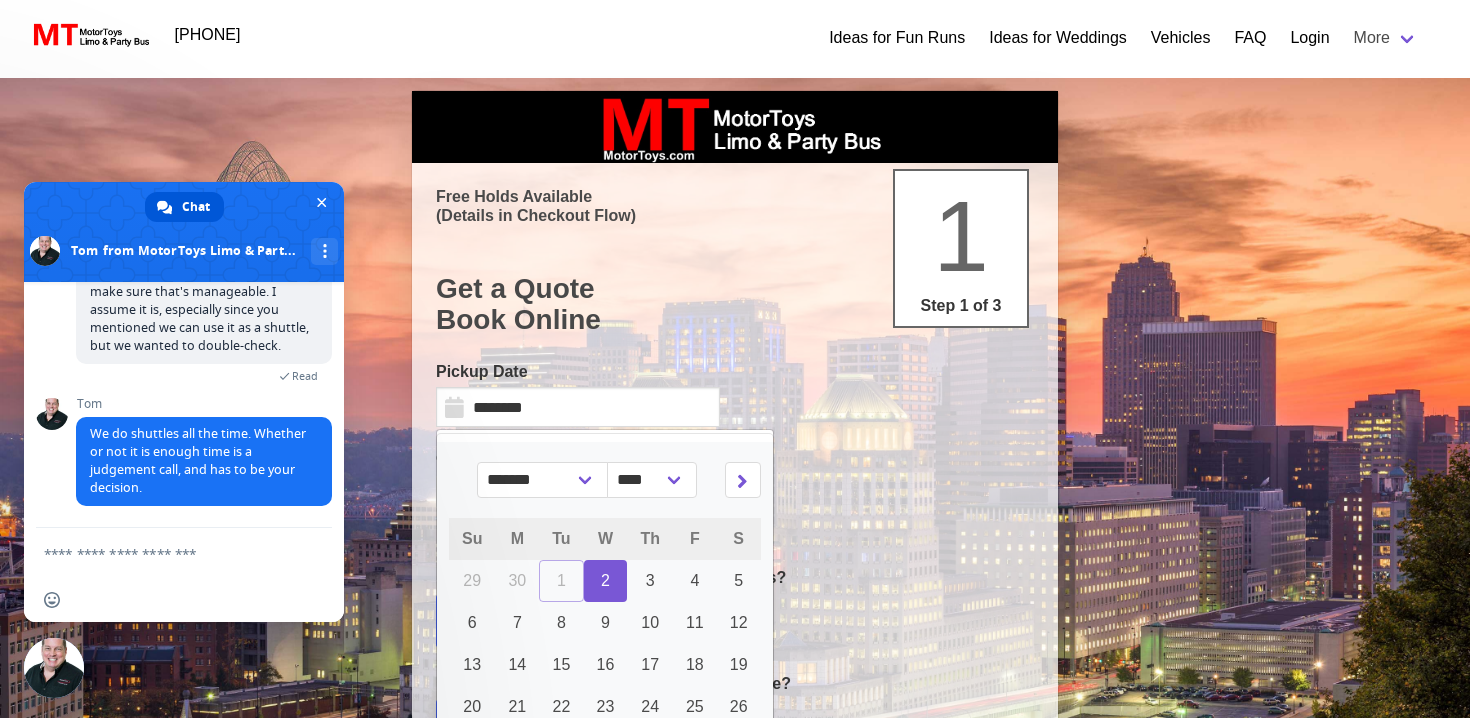 click on "Get a Quote  Book Online
1   Step 1 of 3" at bounding box center (735, 304) 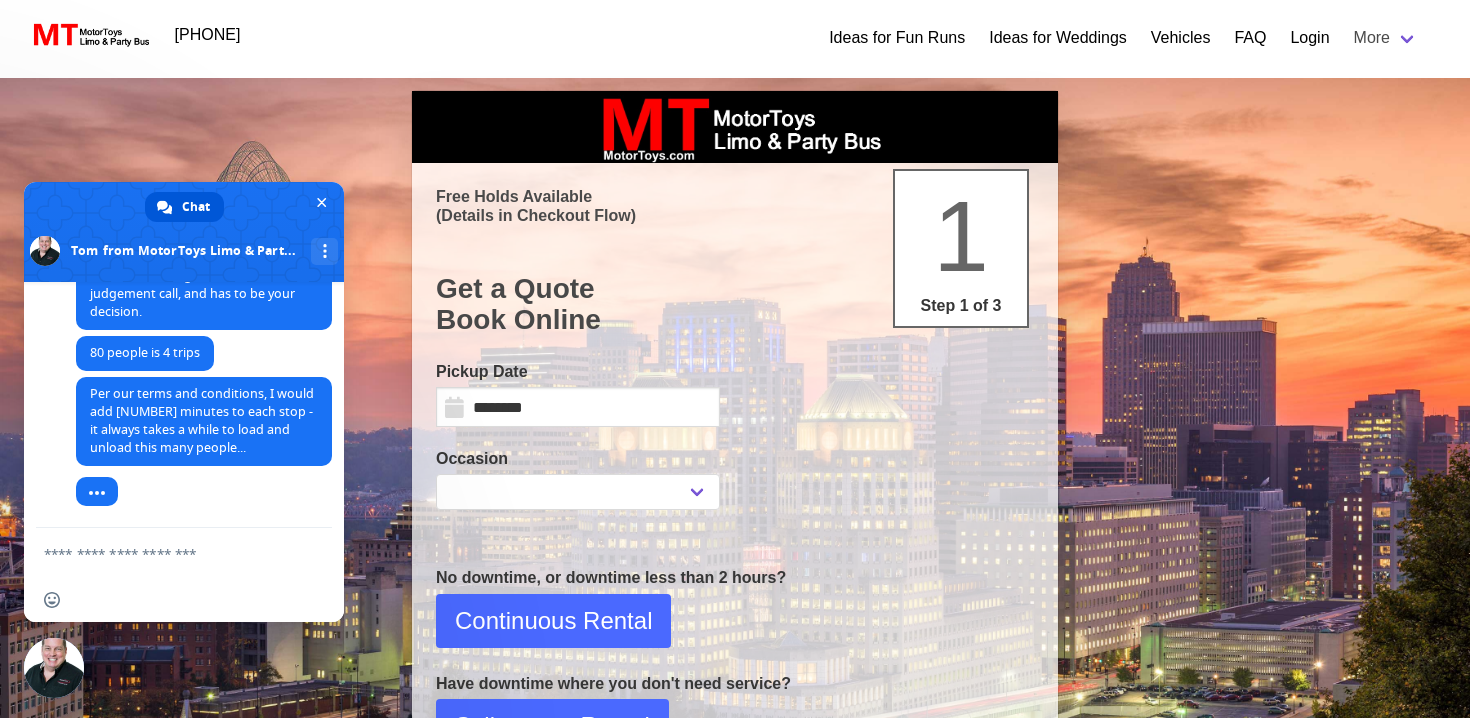 scroll, scrollTop: 3775, scrollLeft: 0, axis: vertical 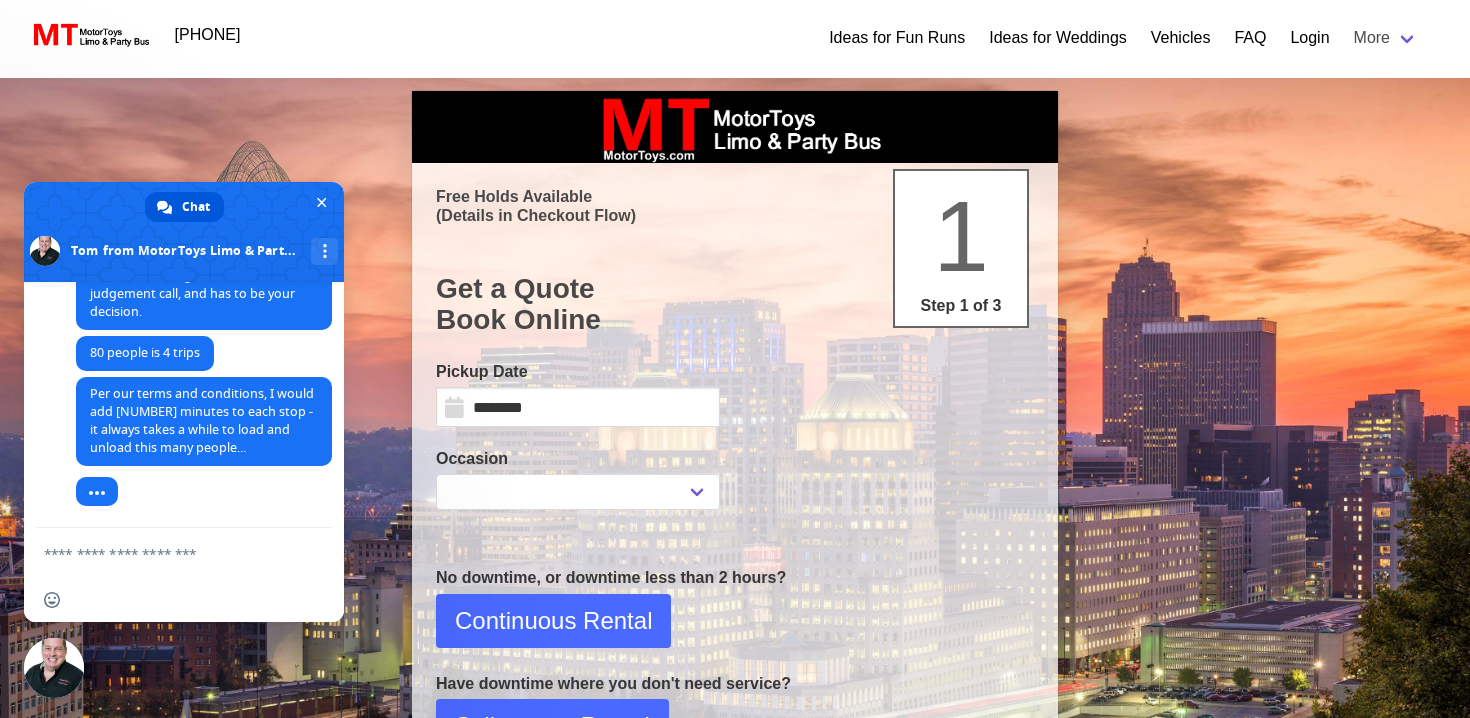 click at bounding box center (164, 553) 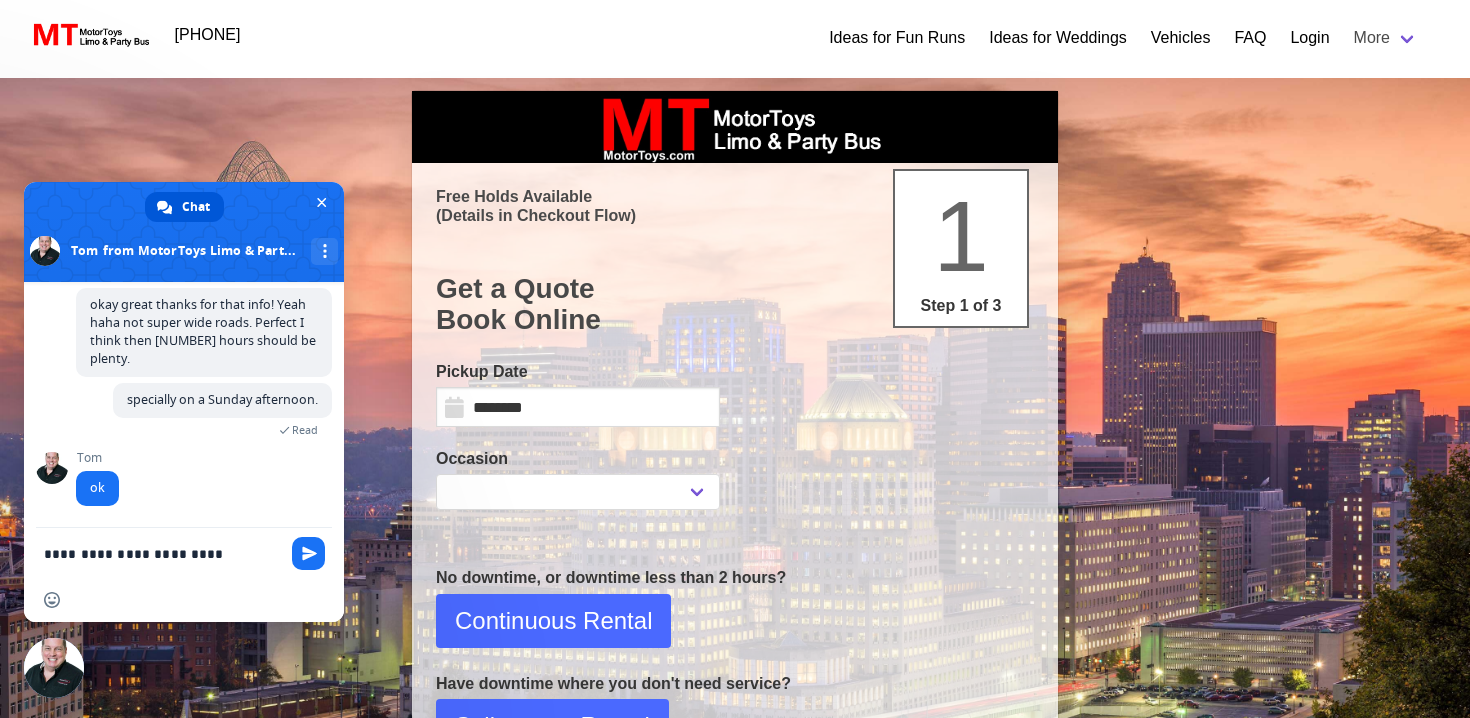 scroll, scrollTop: 4034, scrollLeft: 0, axis: vertical 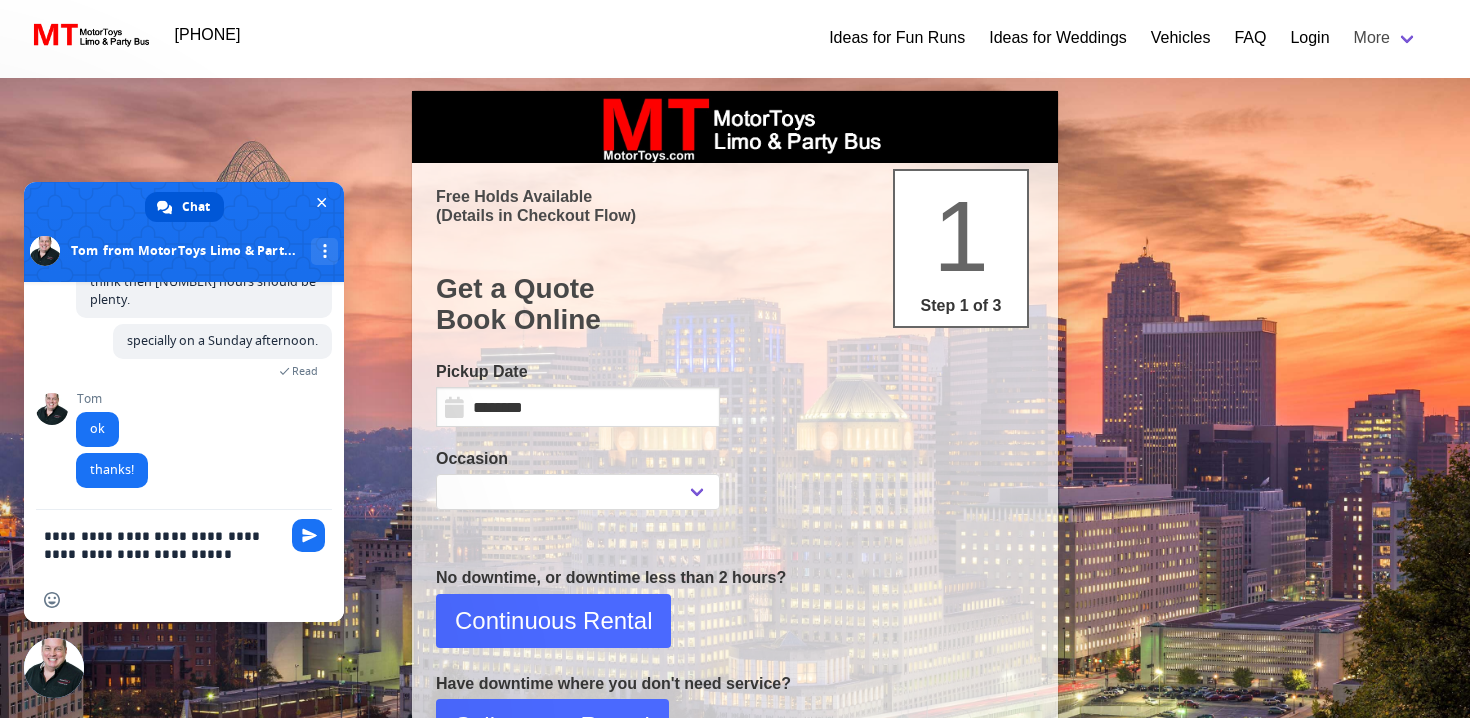 type on "**********" 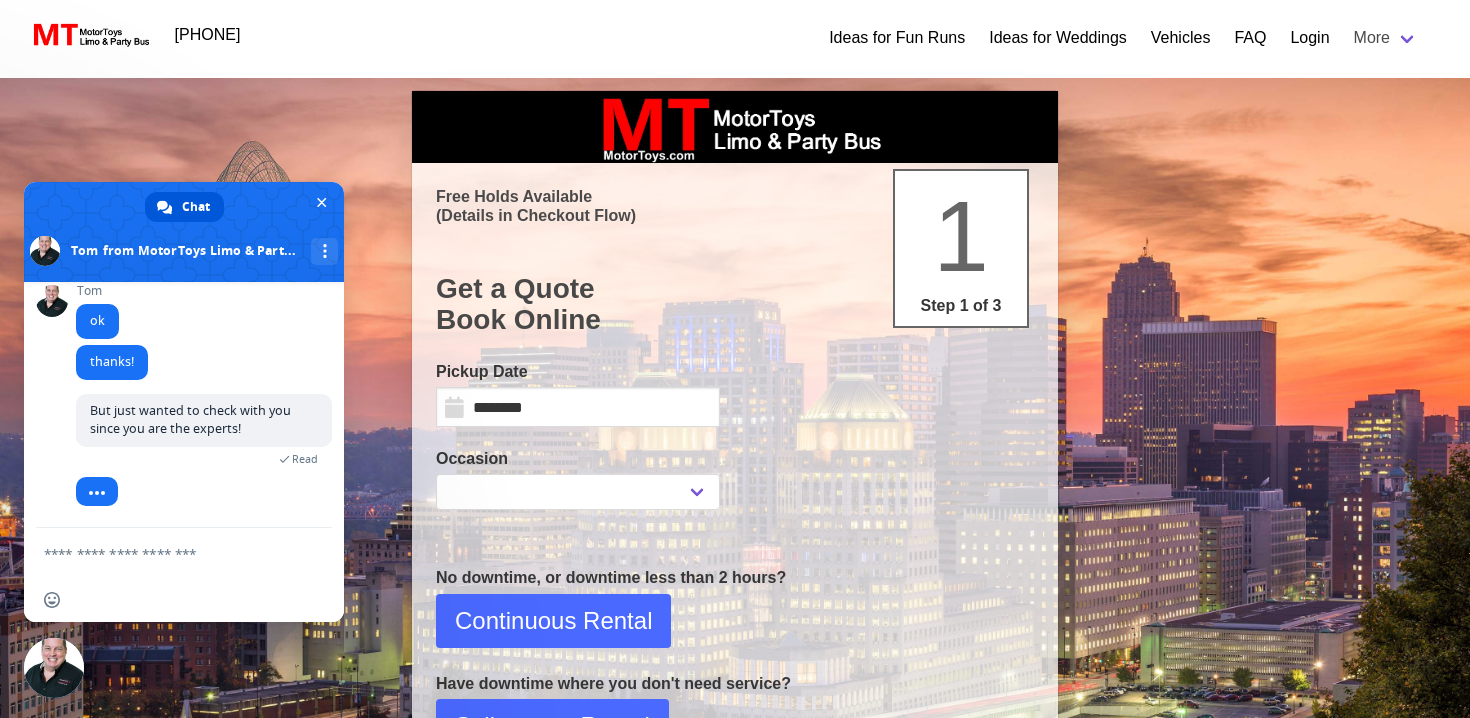 scroll, scrollTop: 4190, scrollLeft: 0, axis: vertical 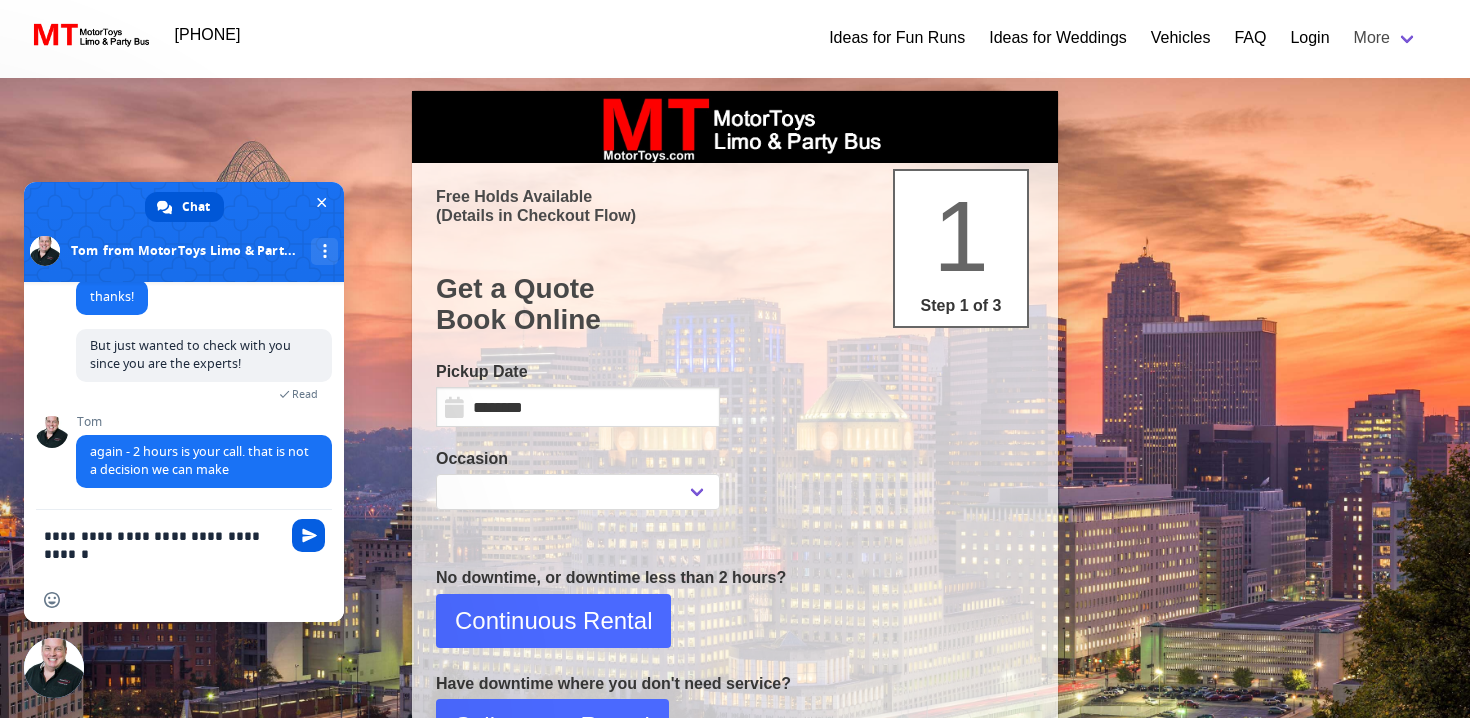 drag, startPoint x: 190, startPoint y: 534, endPoint x: 295, endPoint y: 534, distance: 105 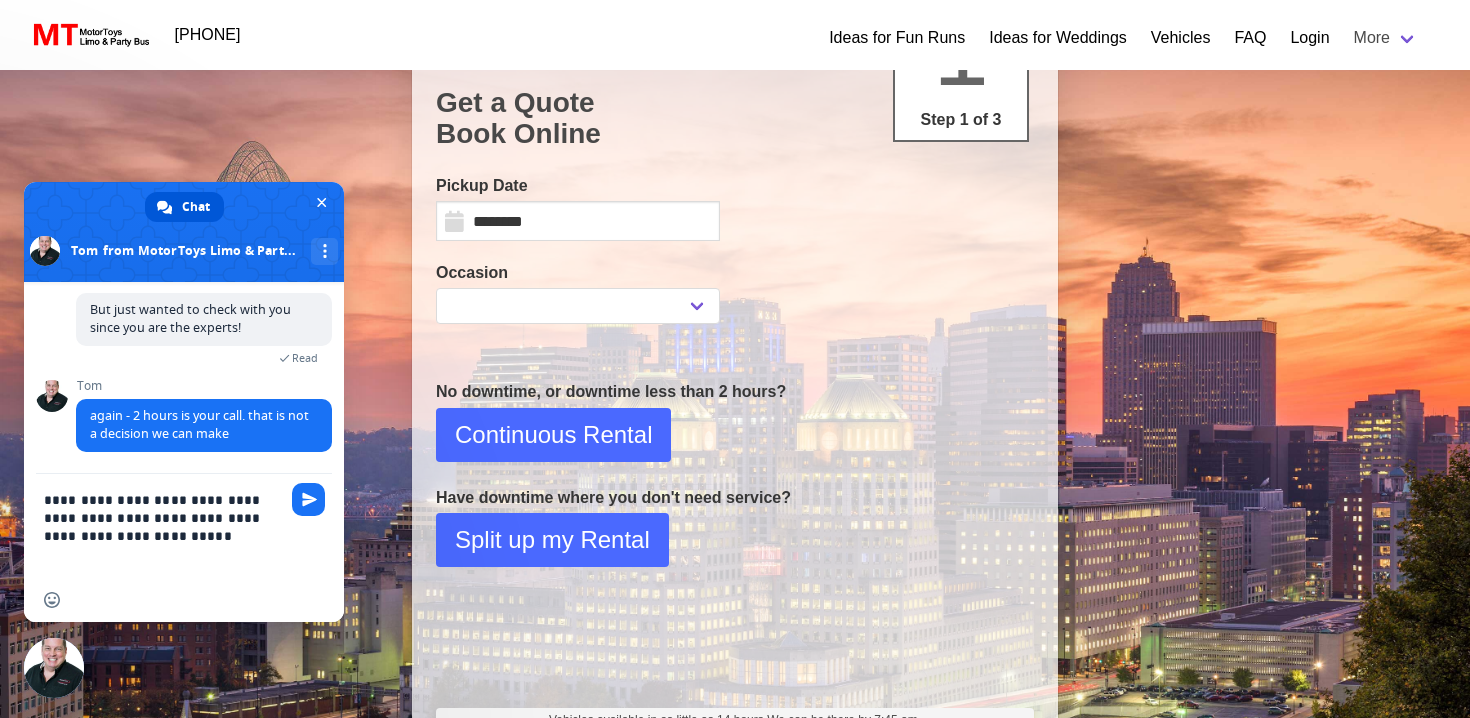 scroll, scrollTop: 309, scrollLeft: 0, axis: vertical 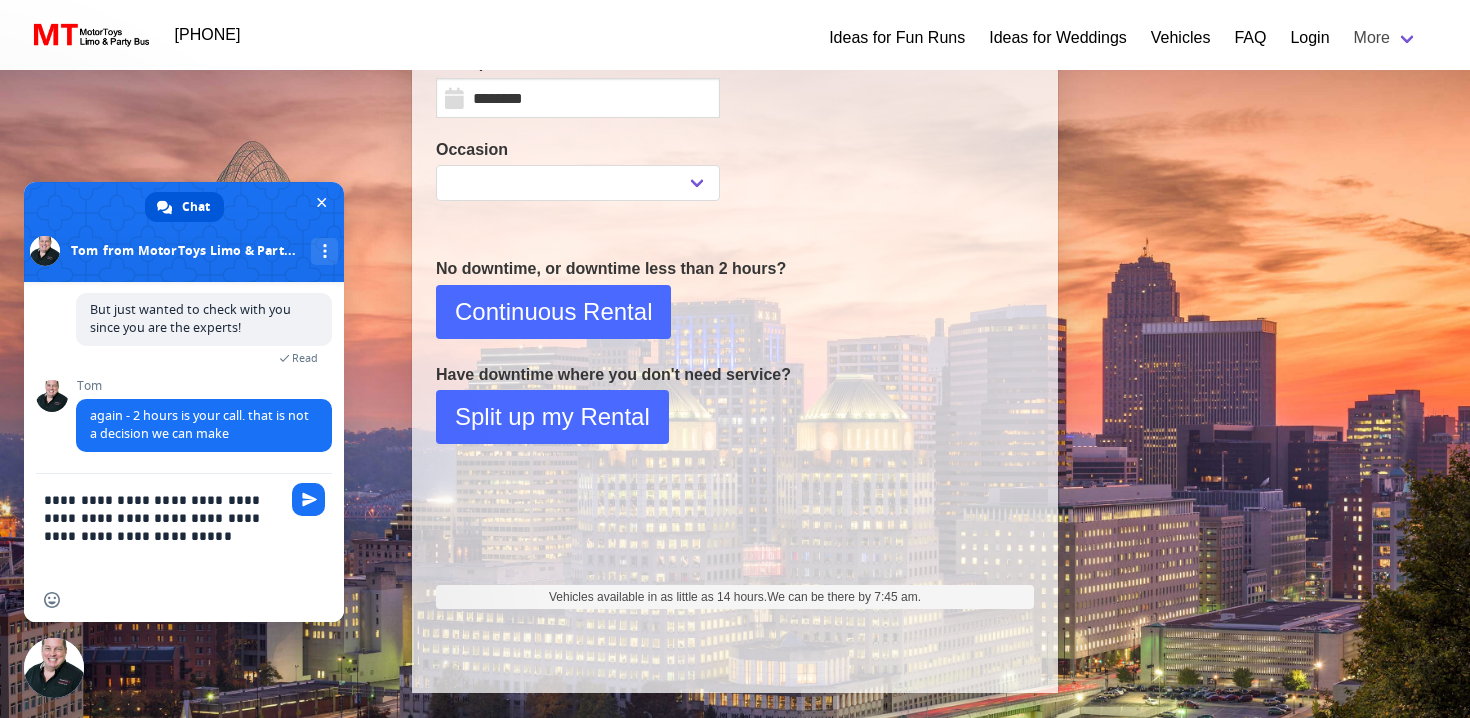 click on "**********" at bounding box center [164, 526] 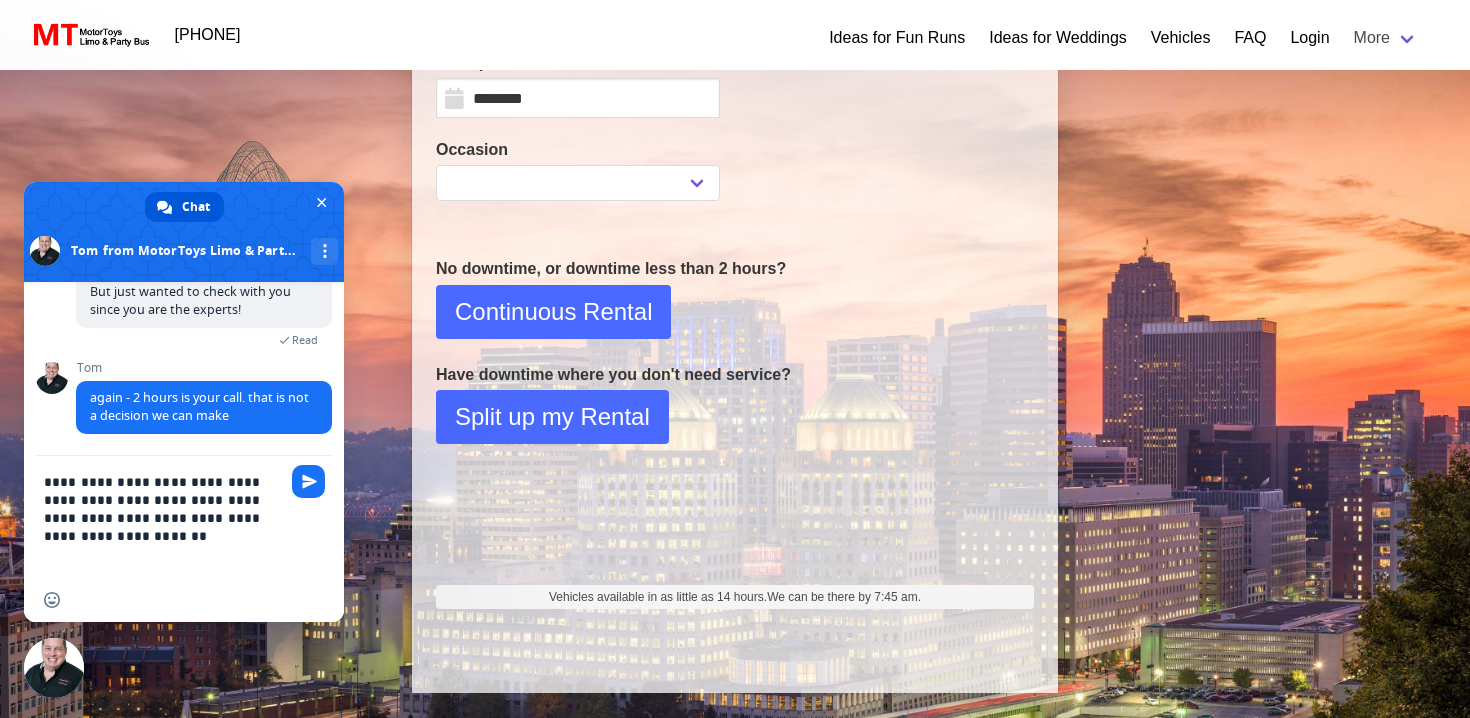 click on "**********" at bounding box center (164, 517) 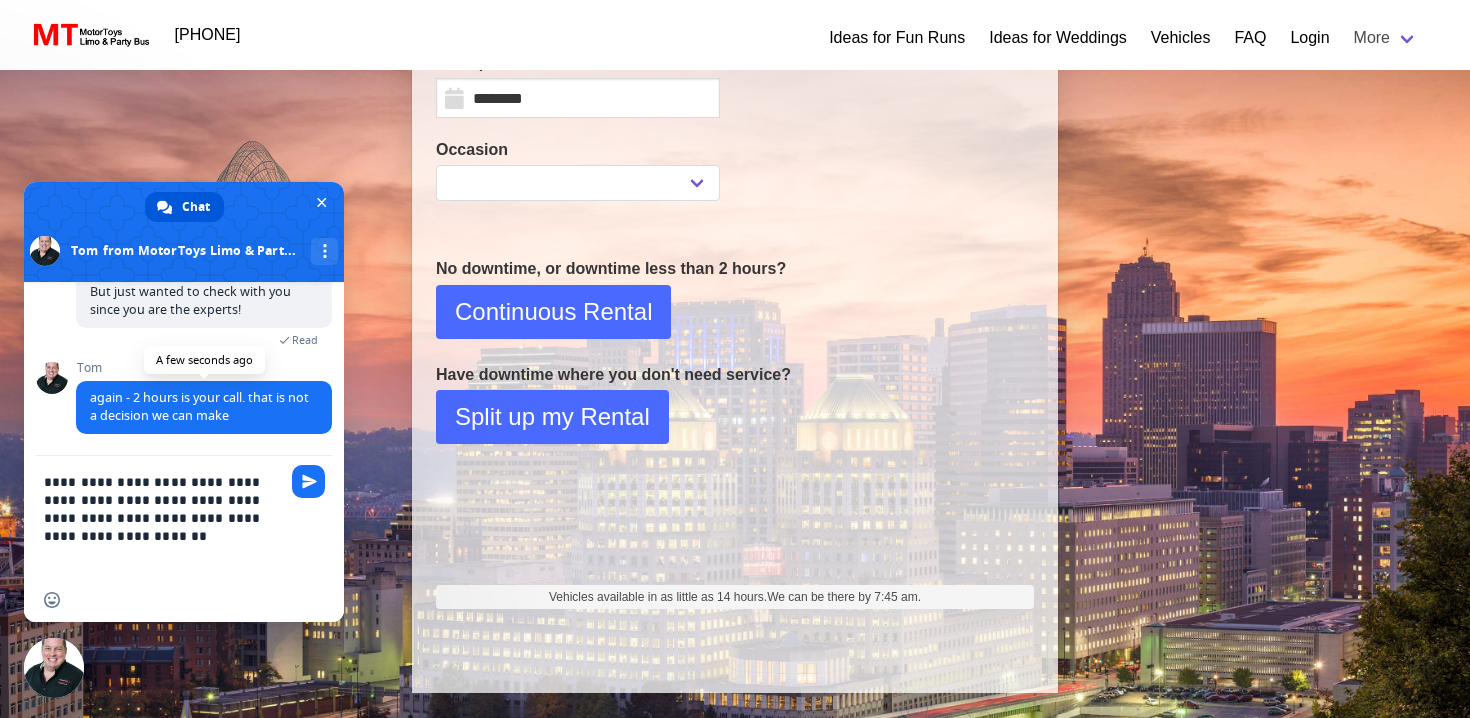 scroll, scrollTop: 4262, scrollLeft: 0, axis: vertical 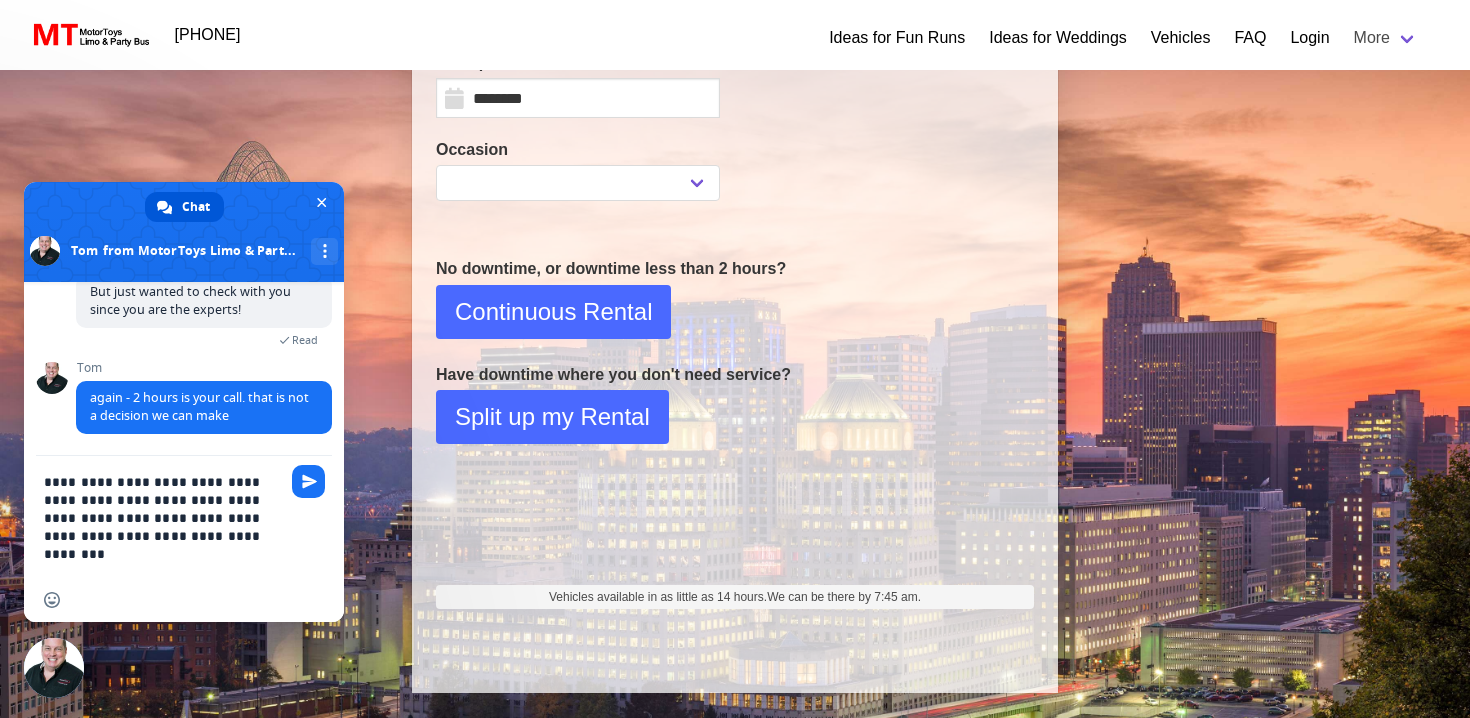 drag, startPoint x: 222, startPoint y: 542, endPoint x: 87, endPoint y: 540, distance: 135.01482 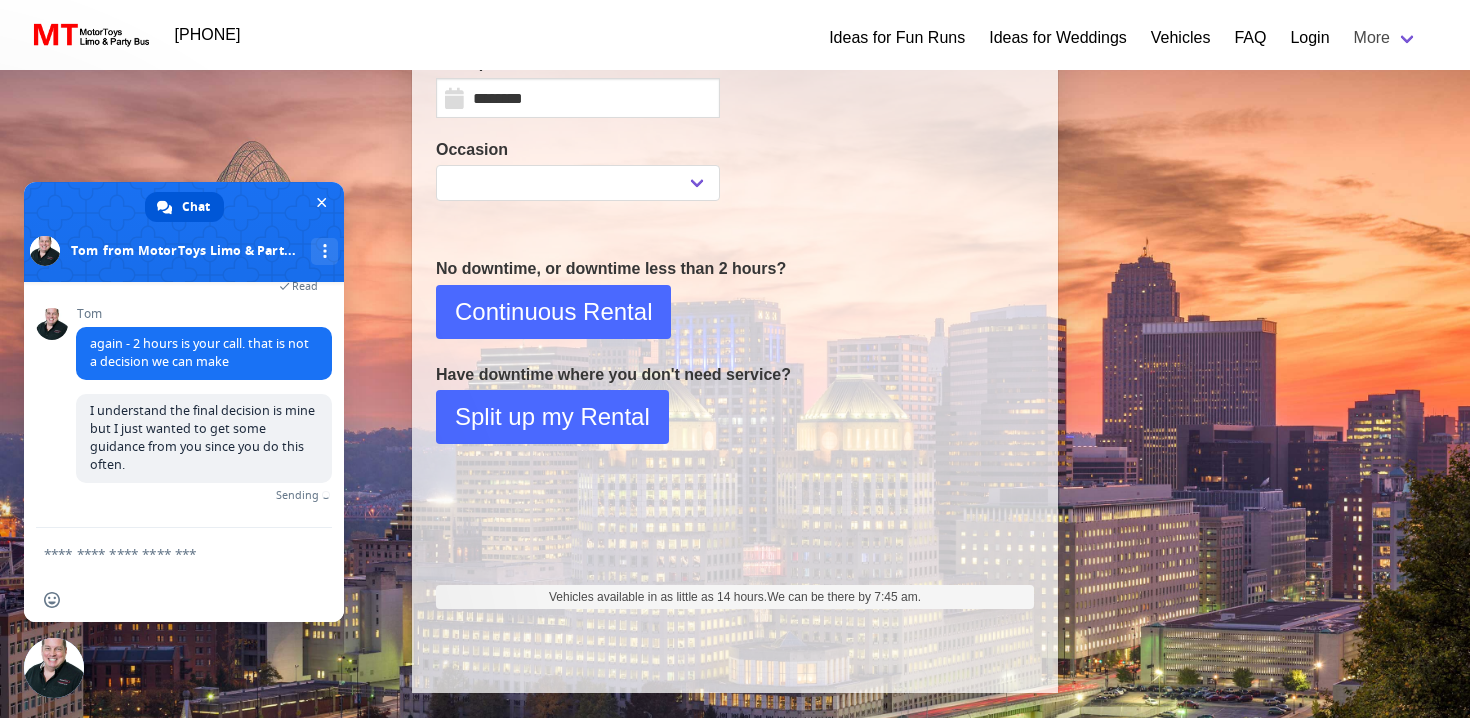 scroll, scrollTop: 4277, scrollLeft: 0, axis: vertical 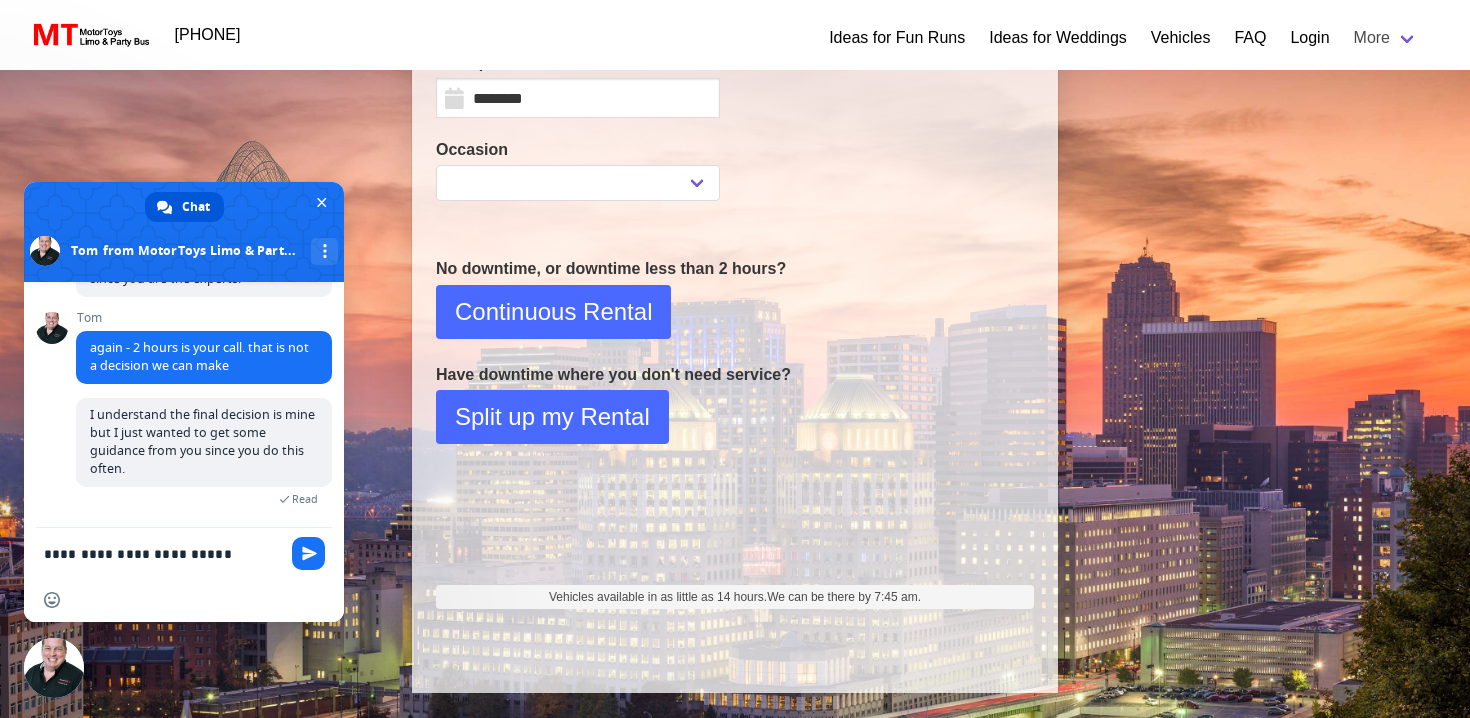 type on "**********" 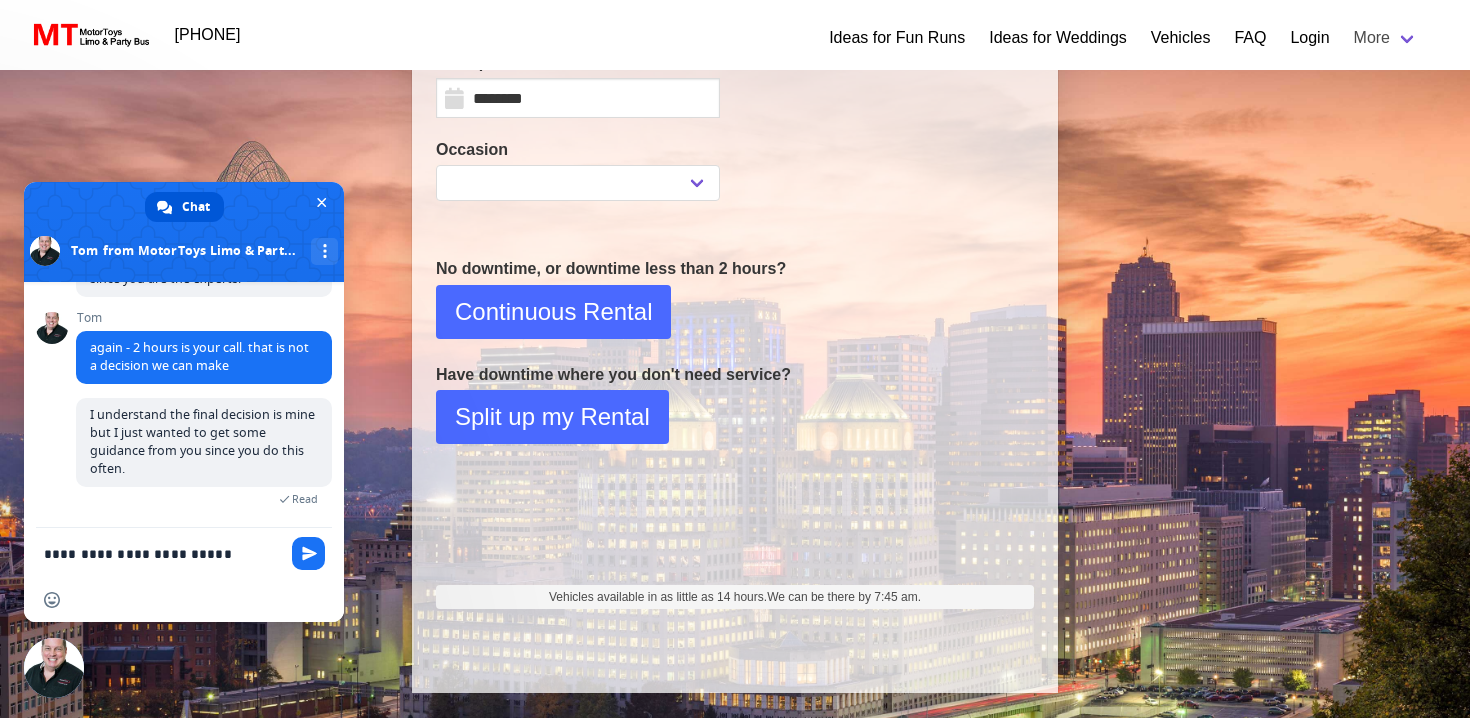 paste on "**********" 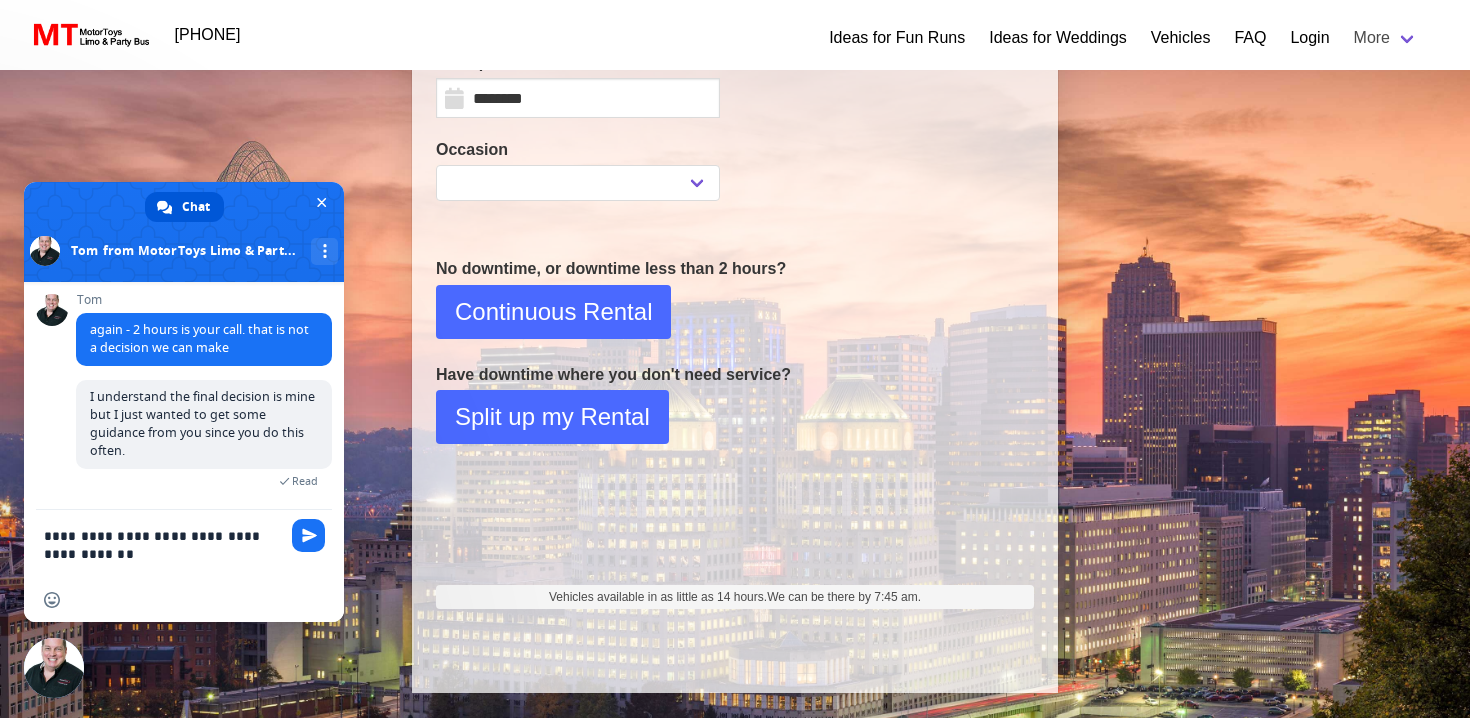 scroll, scrollTop: 3, scrollLeft: 0, axis: vertical 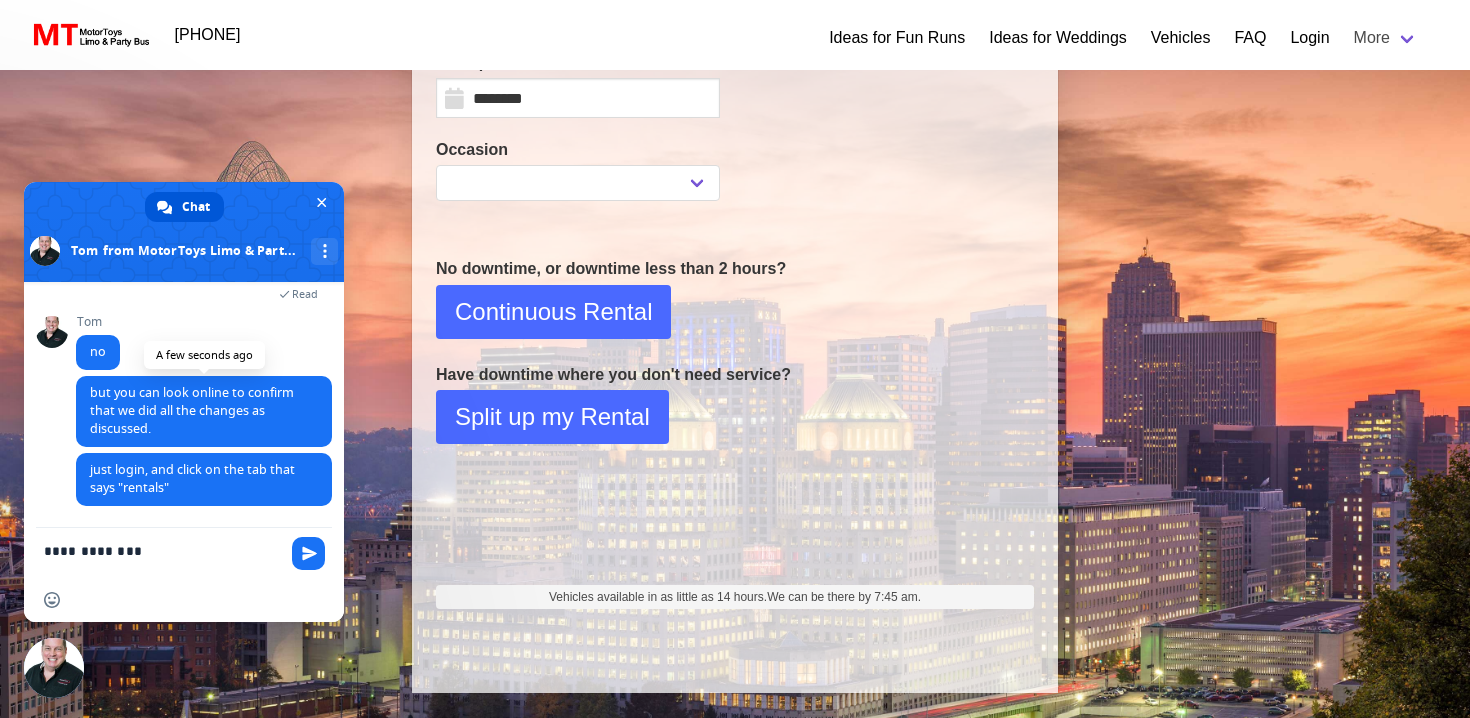 type on "**********" 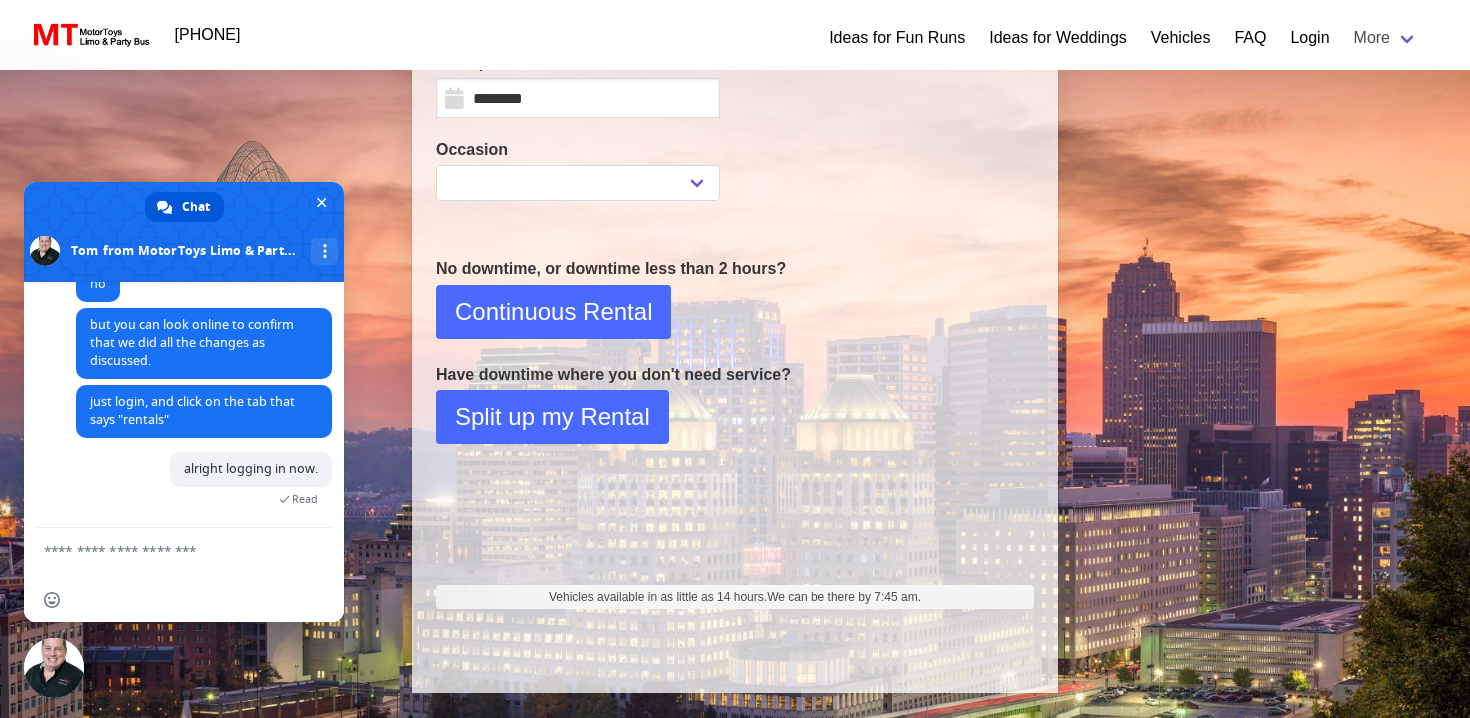 scroll, scrollTop: 4575, scrollLeft: 0, axis: vertical 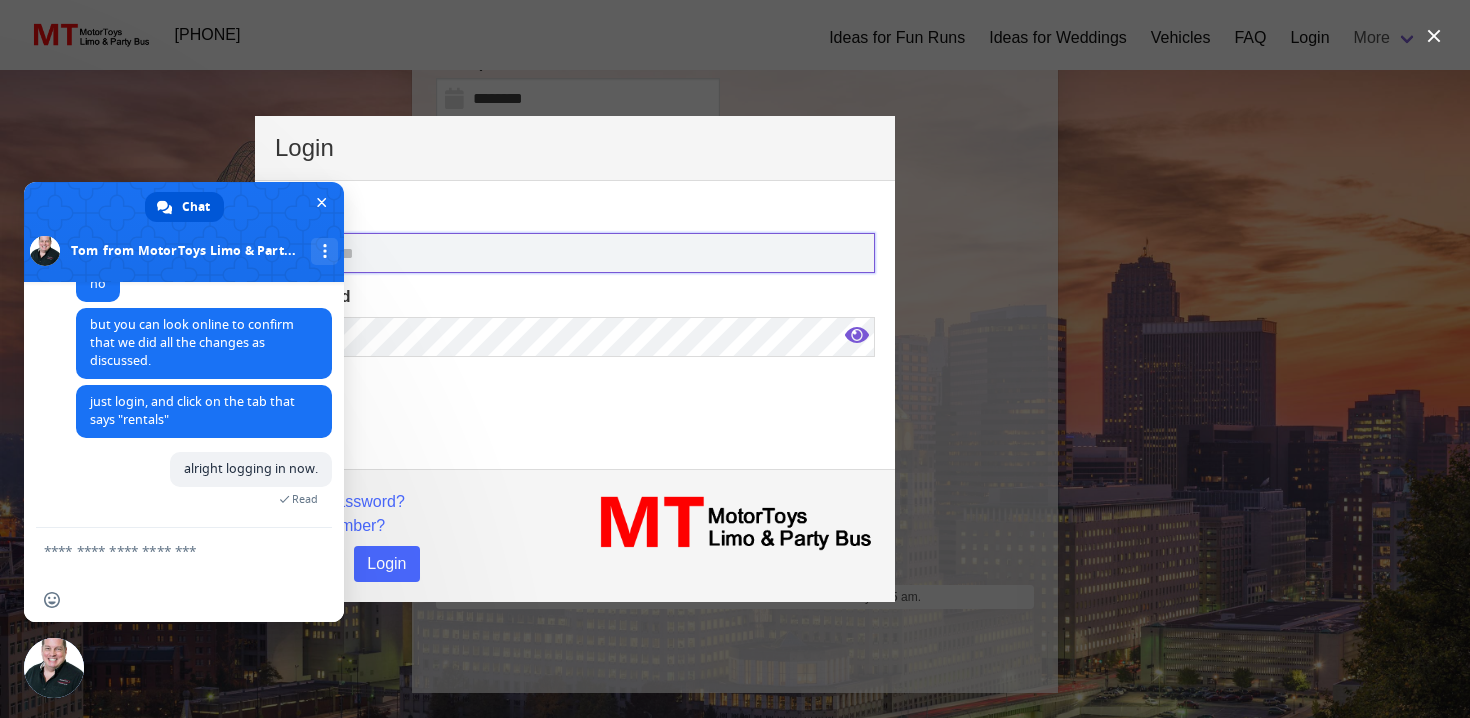 click at bounding box center (575, 253) 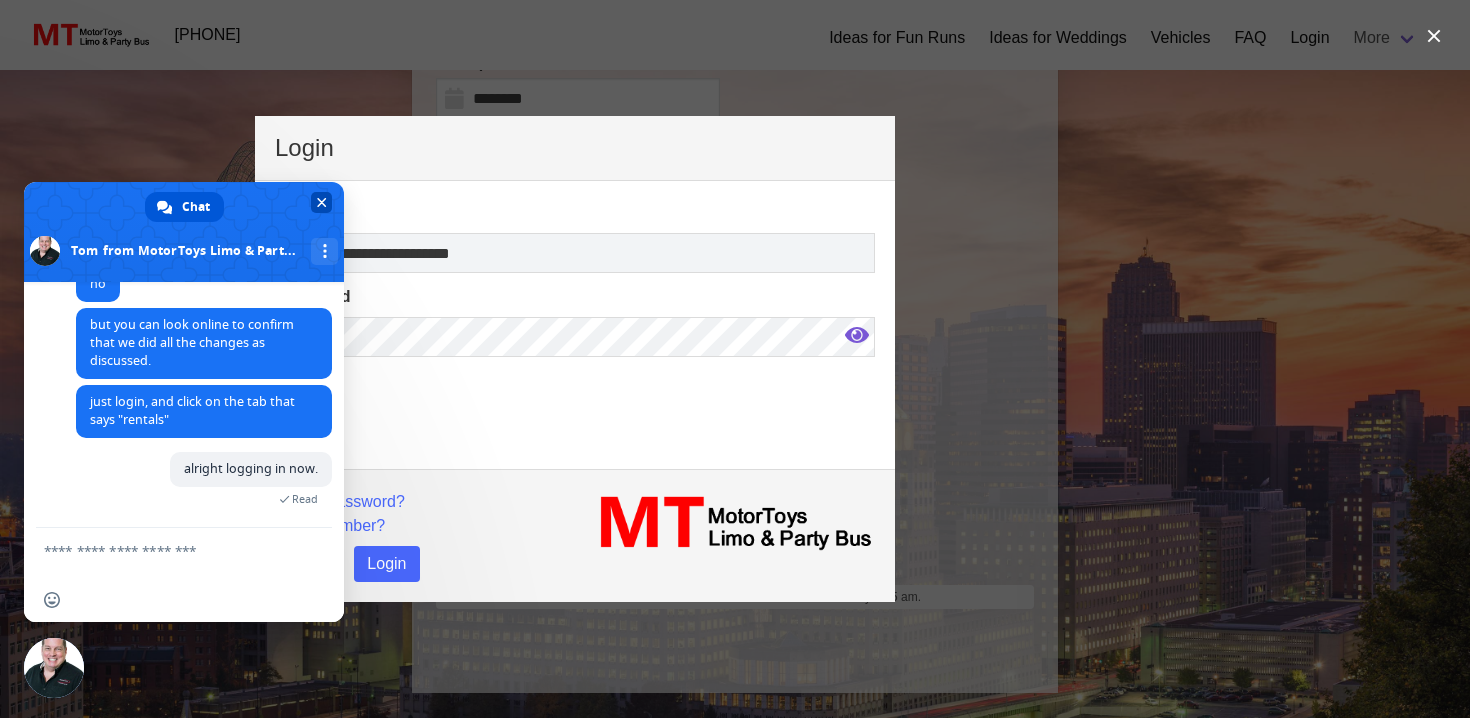 click at bounding box center (322, 202) 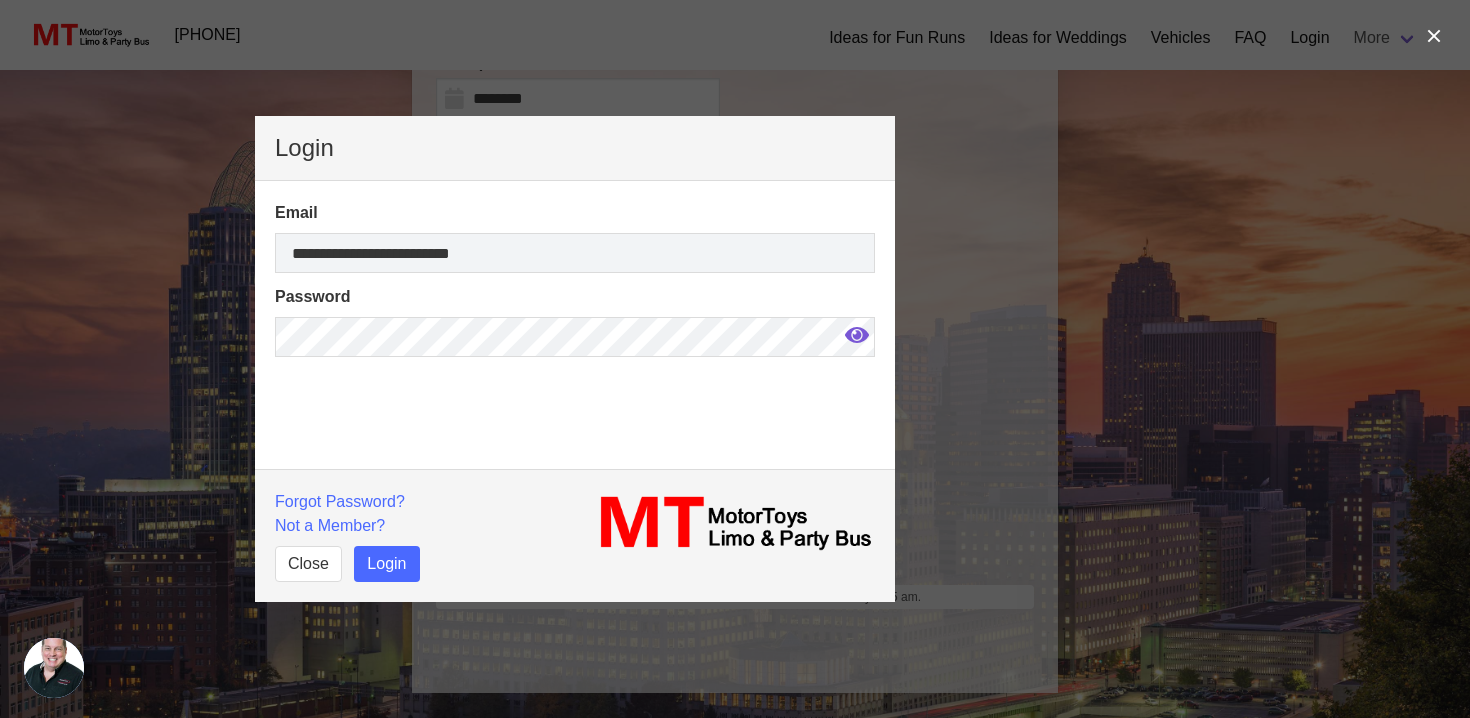 click at bounding box center (857, 335) 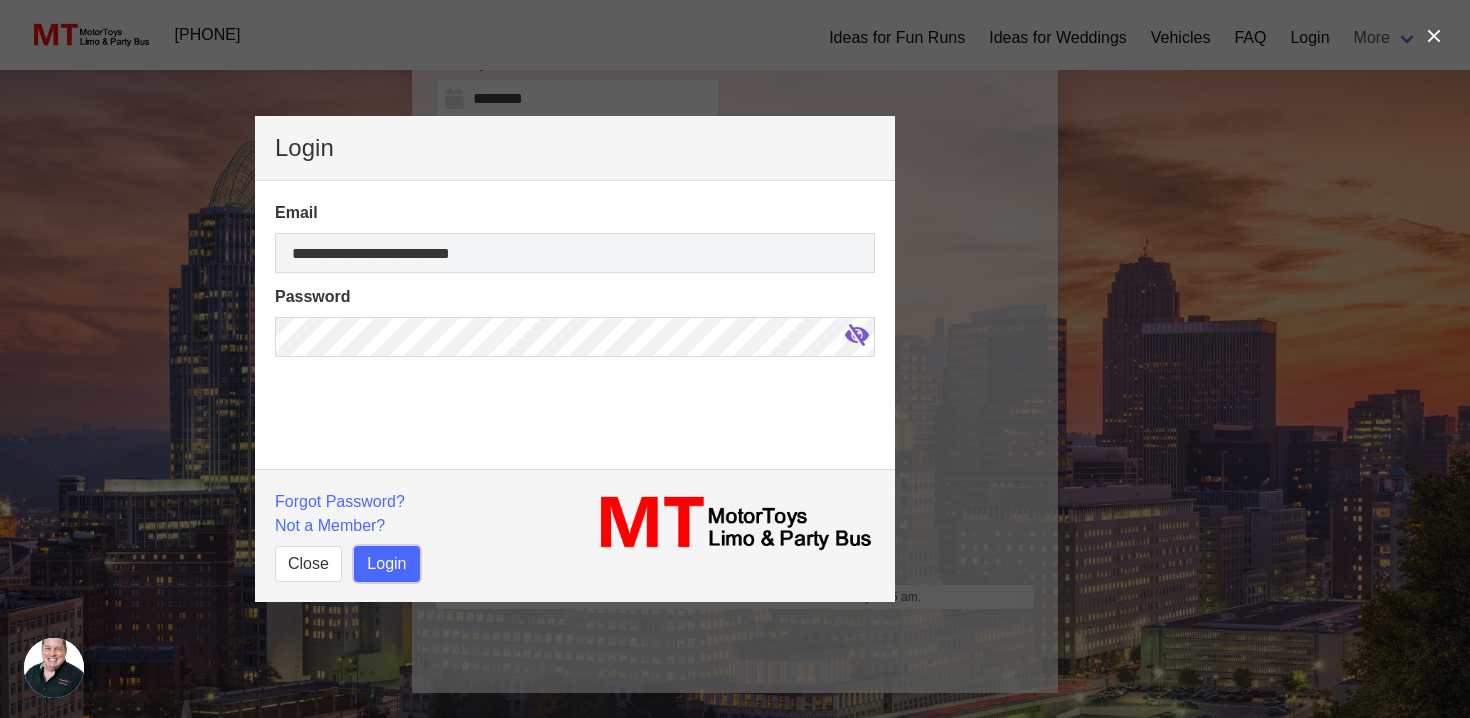 click on "Login" at bounding box center (386, 564) 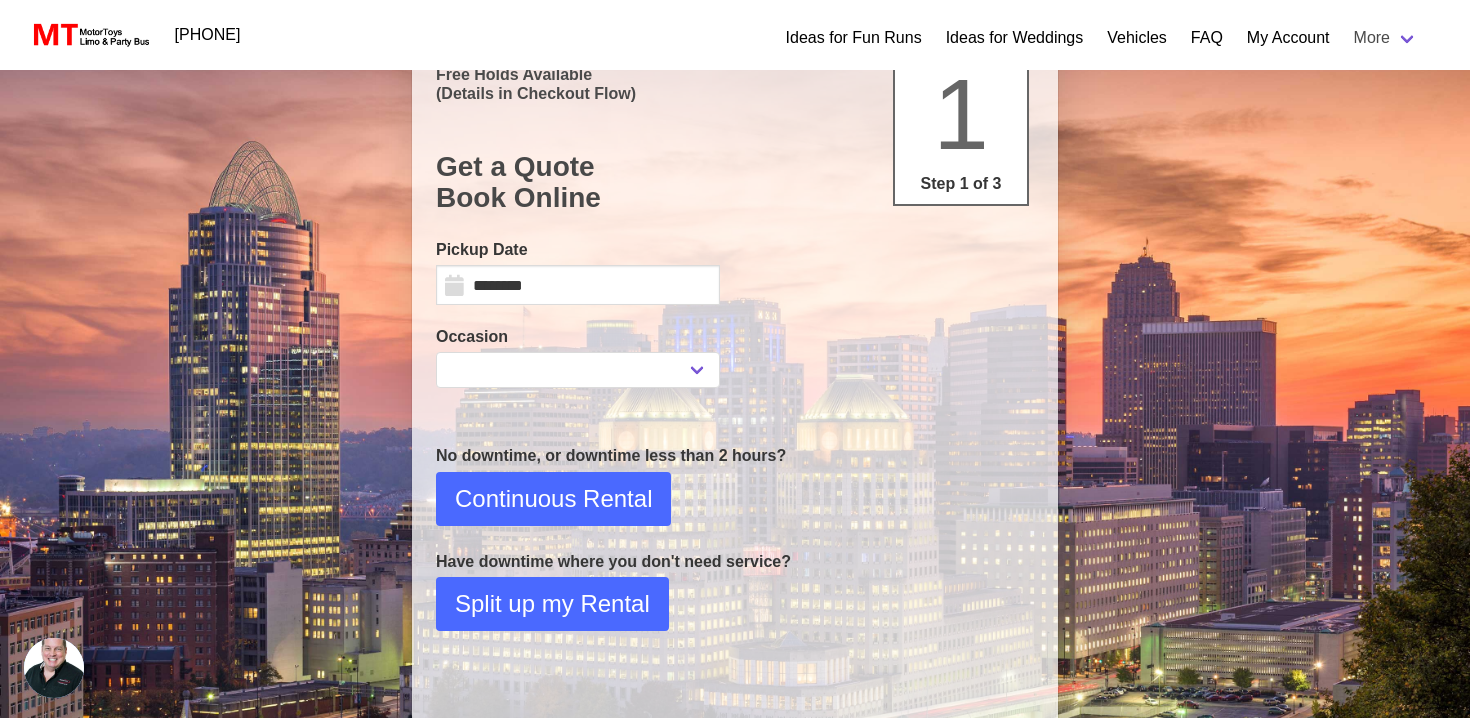 scroll, scrollTop: 0, scrollLeft: 0, axis: both 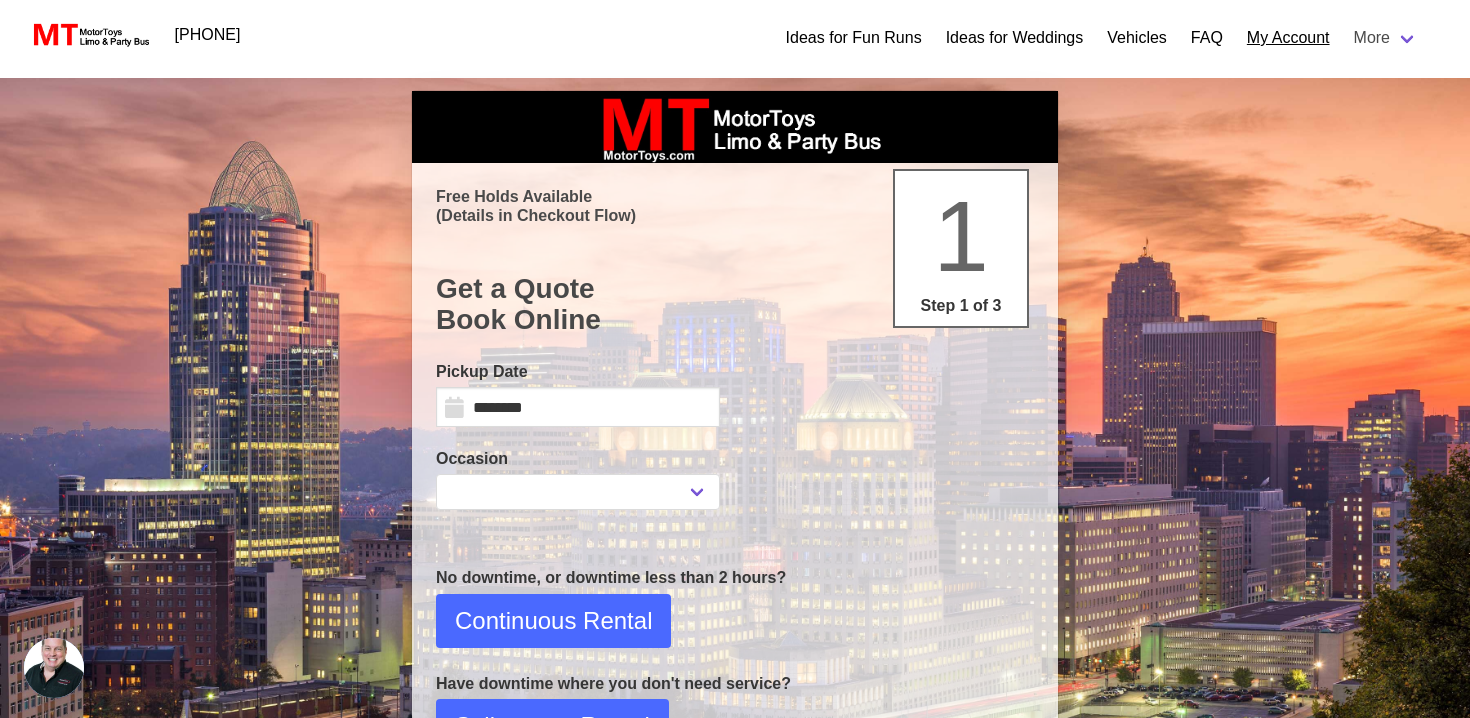 click on "My Account" at bounding box center [1288, 38] 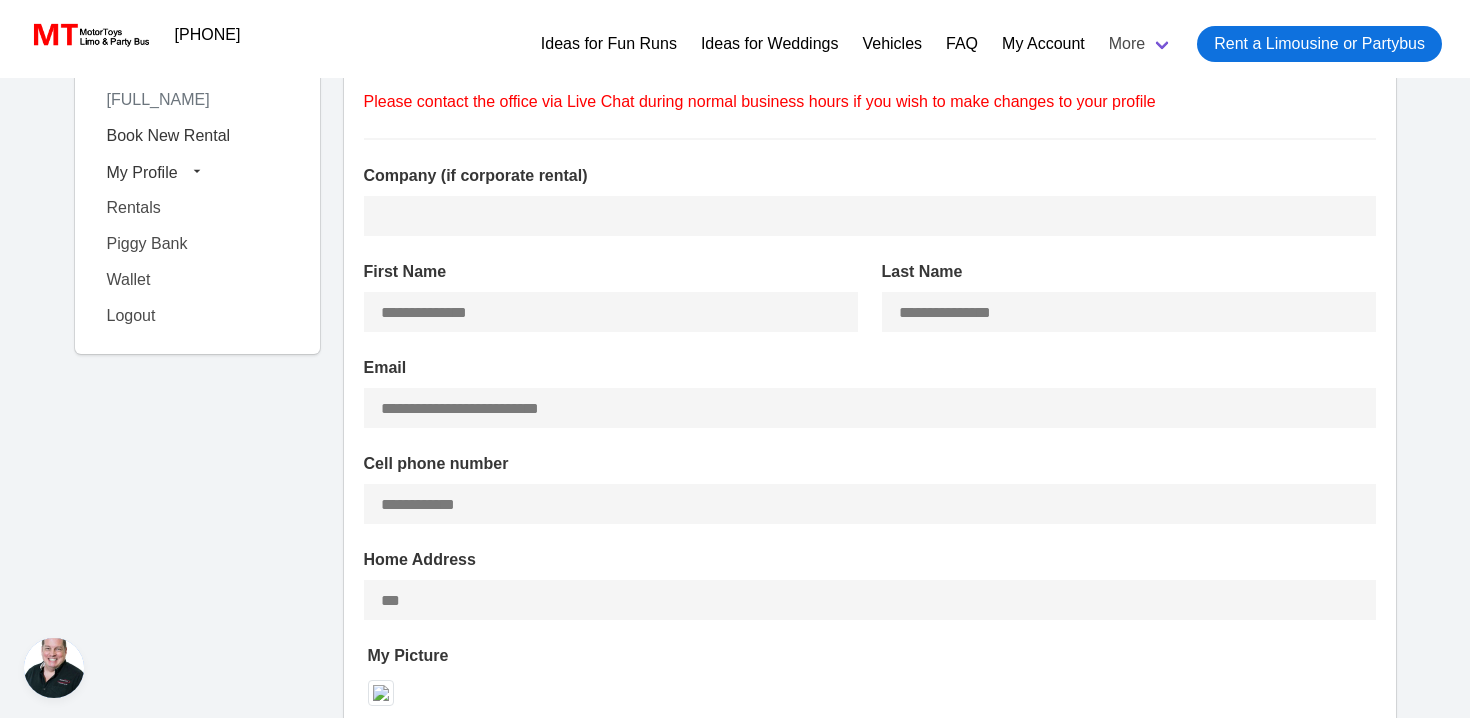 scroll, scrollTop: 0, scrollLeft: 0, axis: both 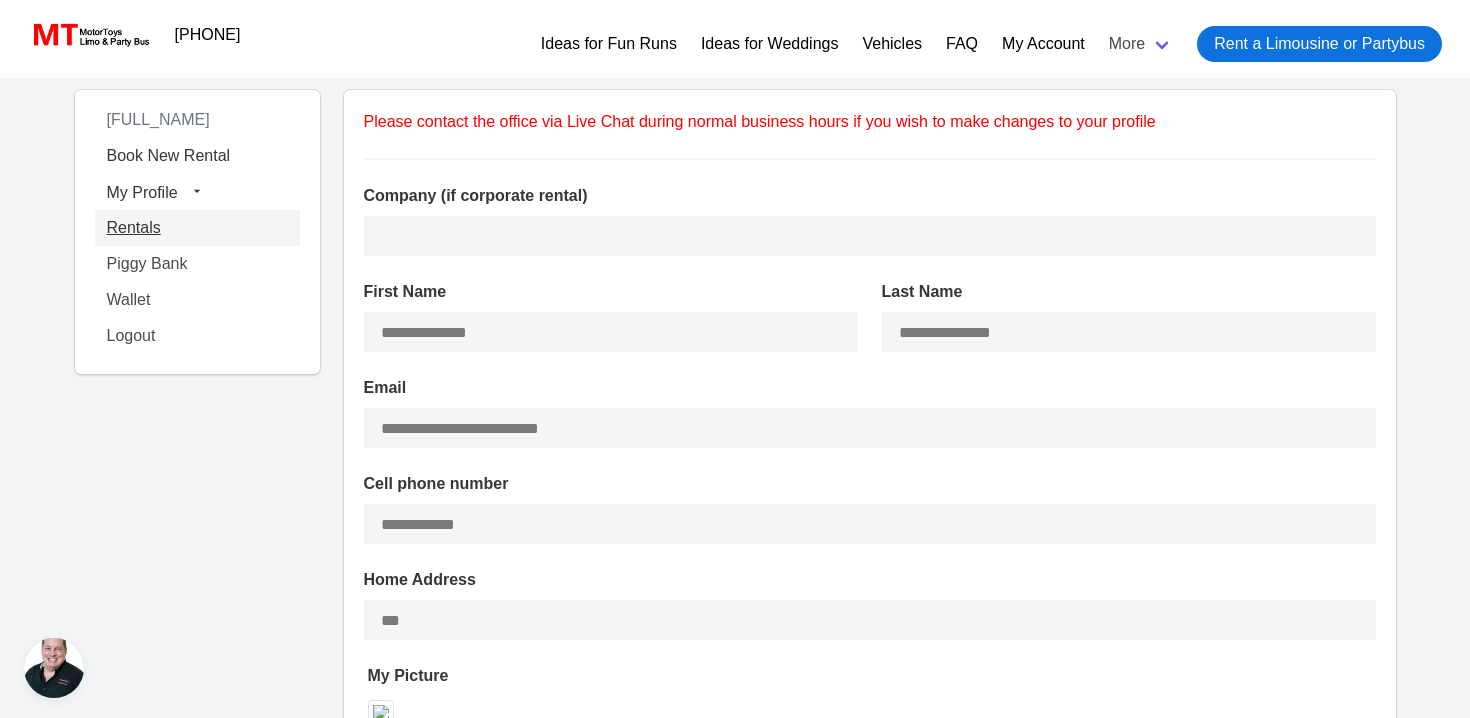 click on "Rentals" at bounding box center [197, 156] 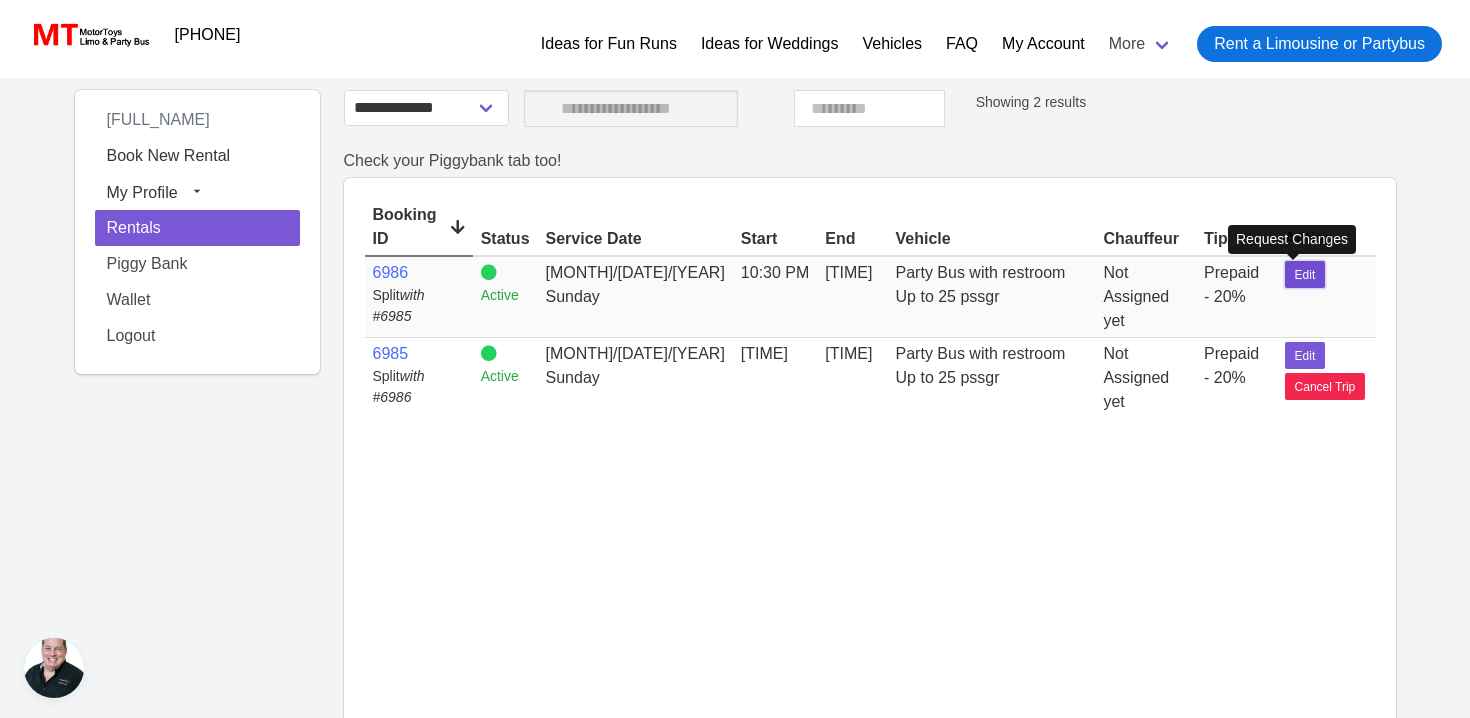 click on "Edit" at bounding box center (1305, 275) 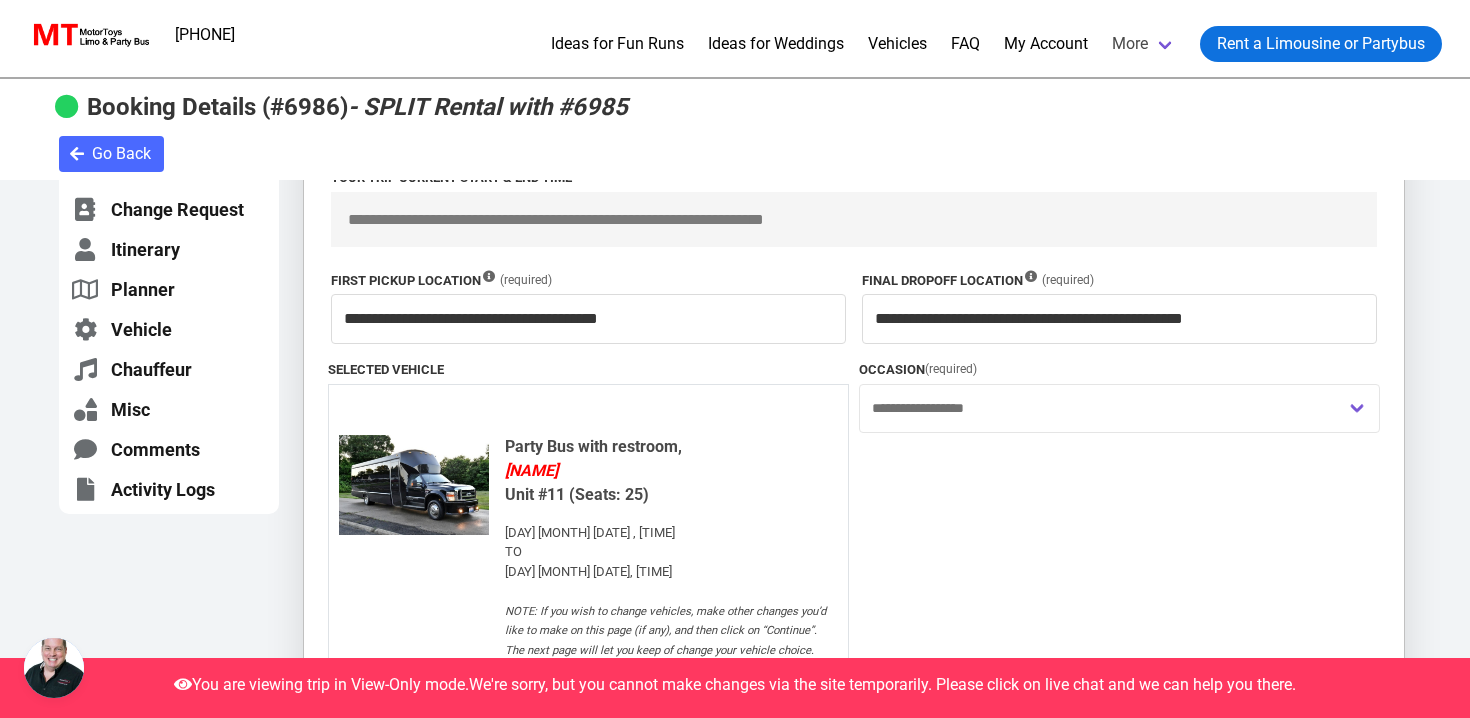 scroll, scrollTop: 488, scrollLeft: 0, axis: vertical 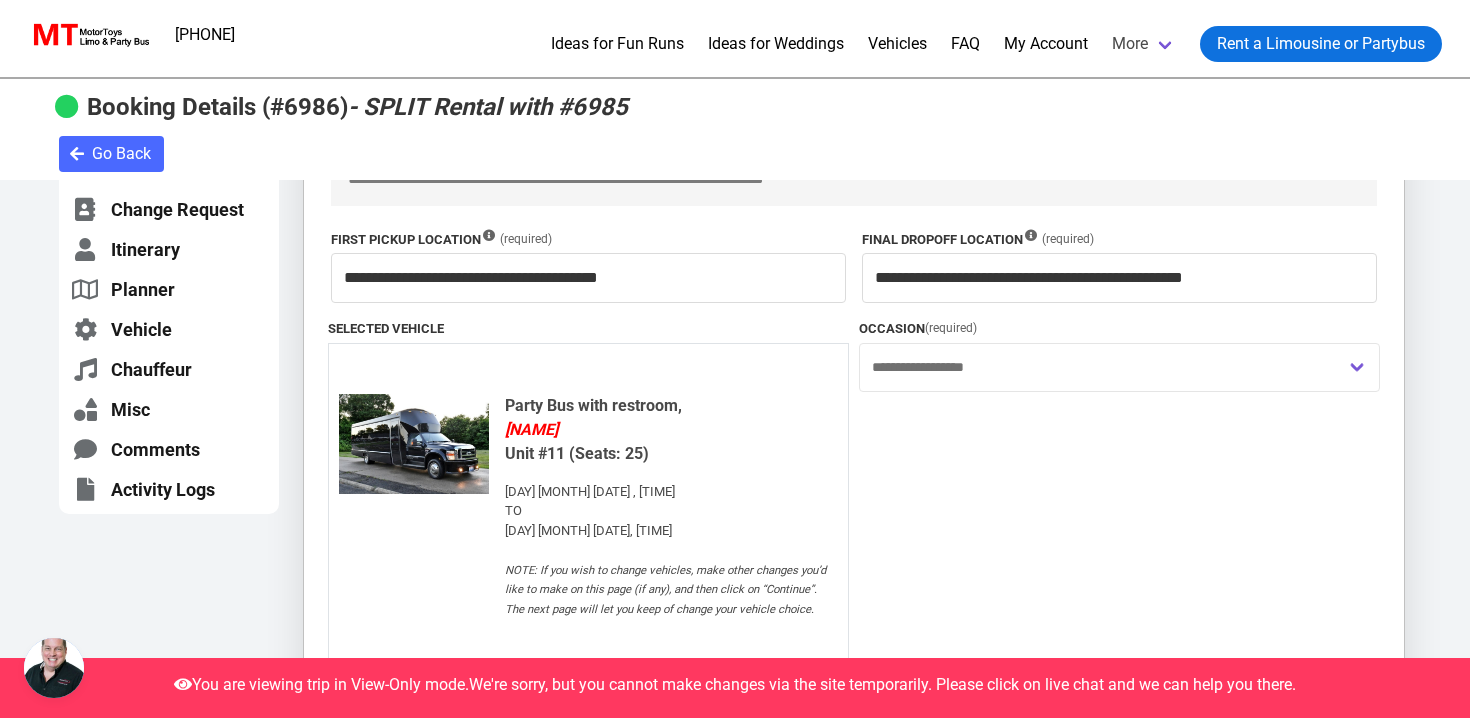 click at bounding box center [54, 668] 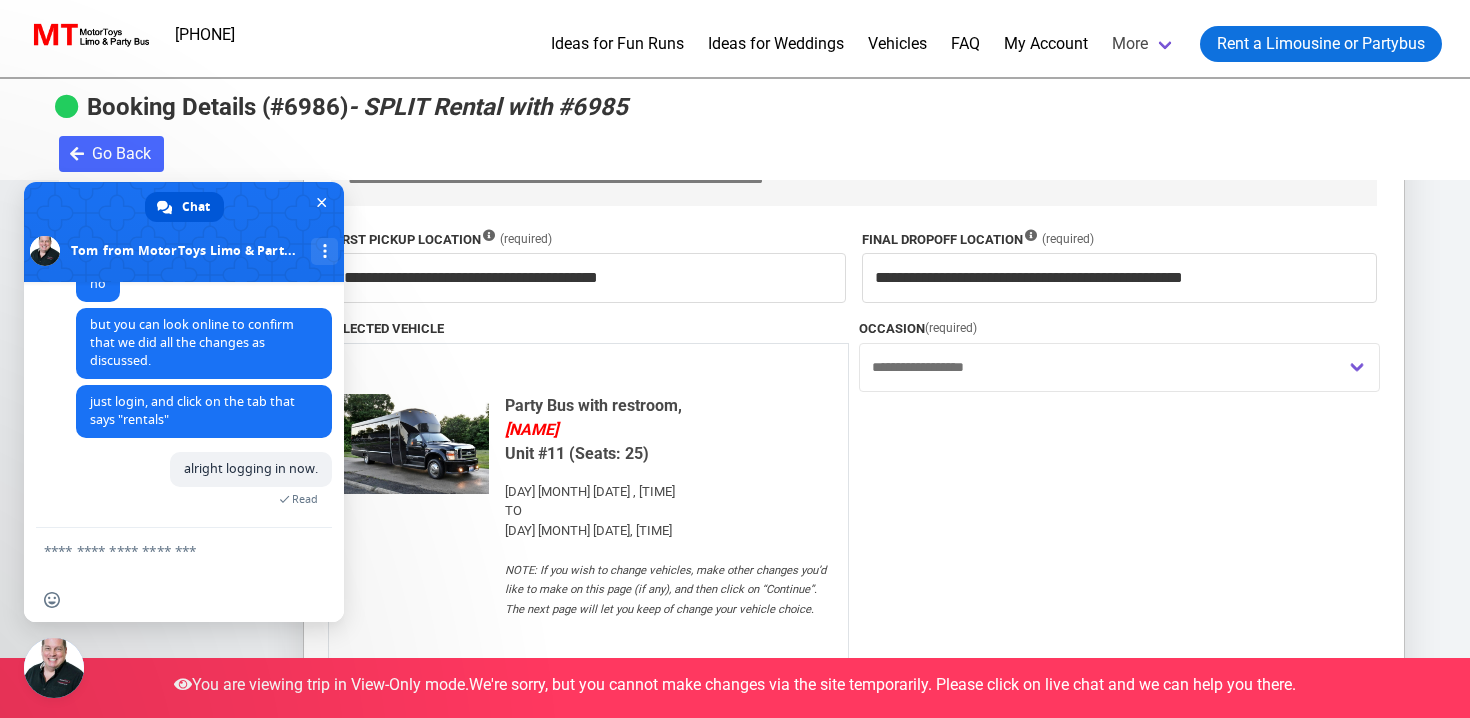 scroll, scrollTop: 4594, scrollLeft: 0, axis: vertical 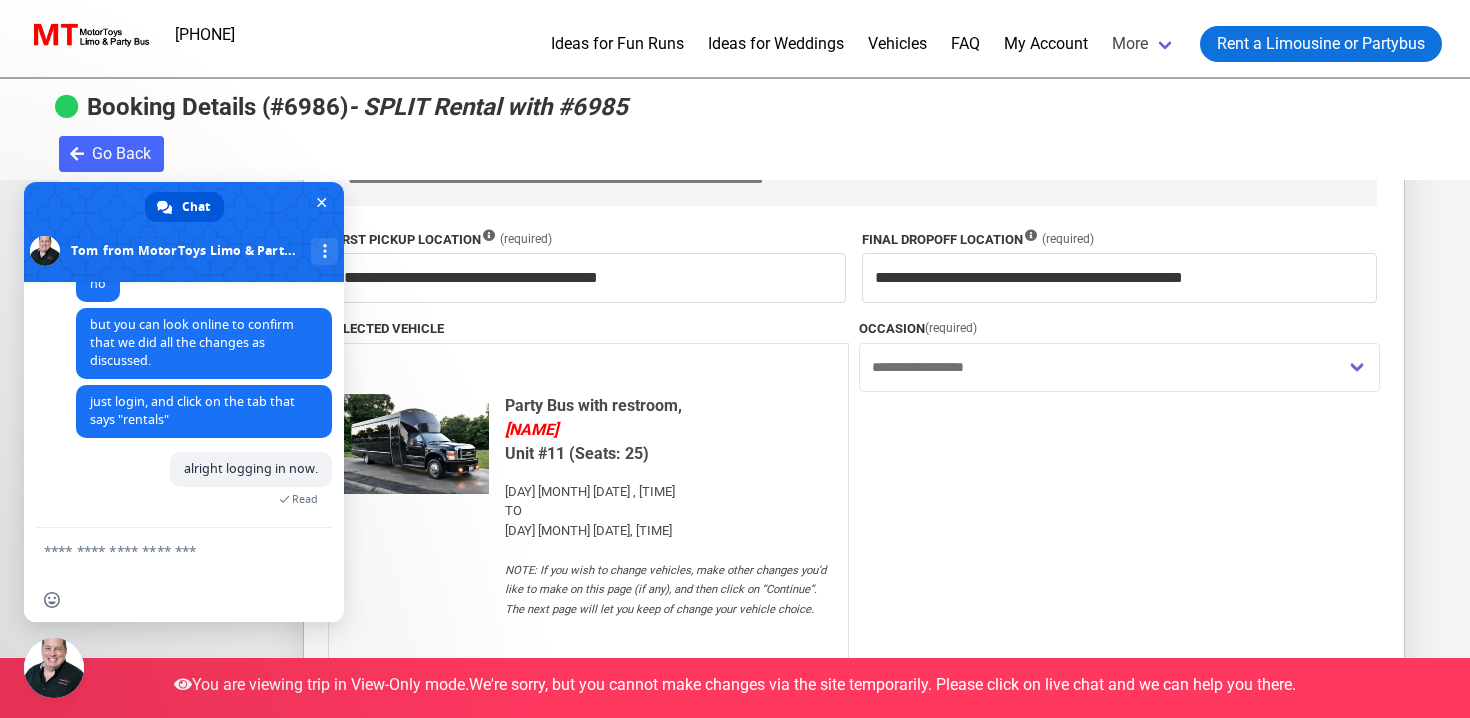 click at bounding box center (164, 553) 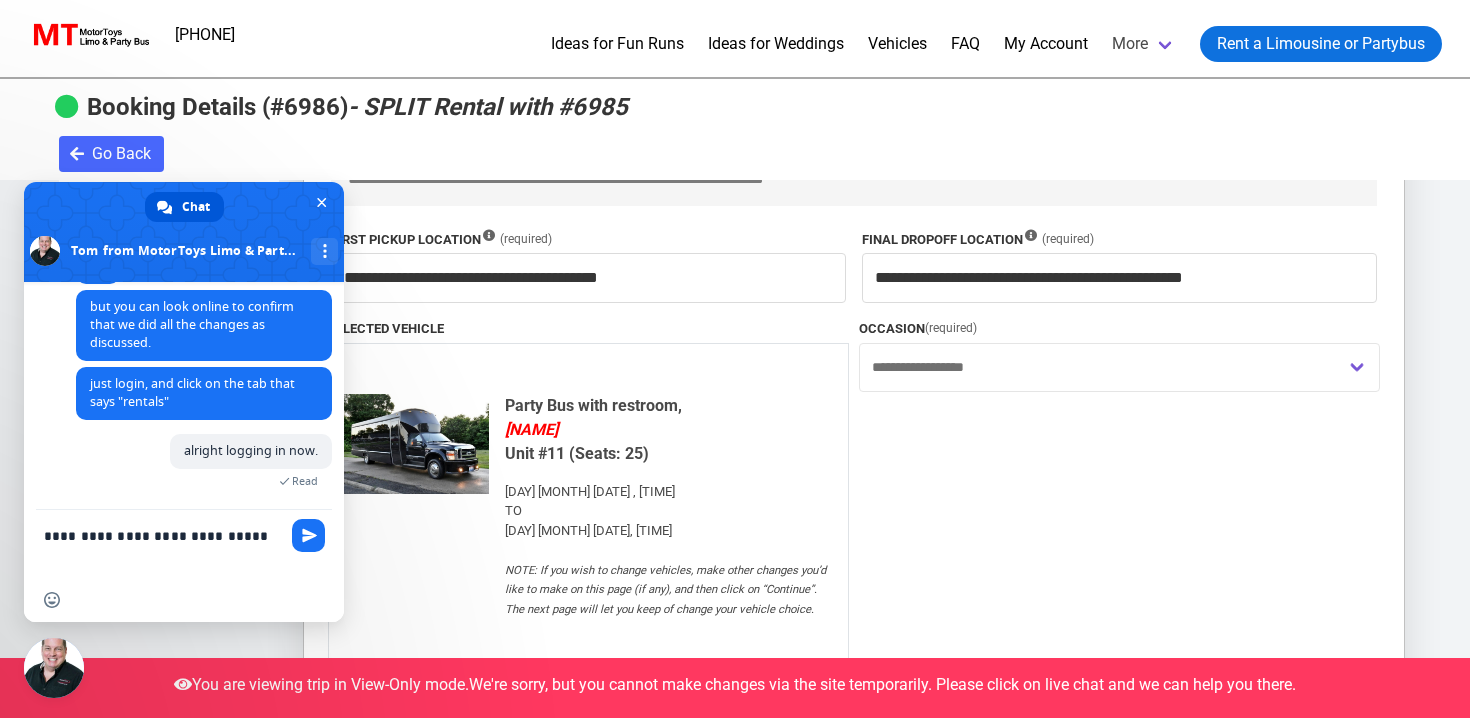 scroll, scrollTop: 0, scrollLeft: 0, axis: both 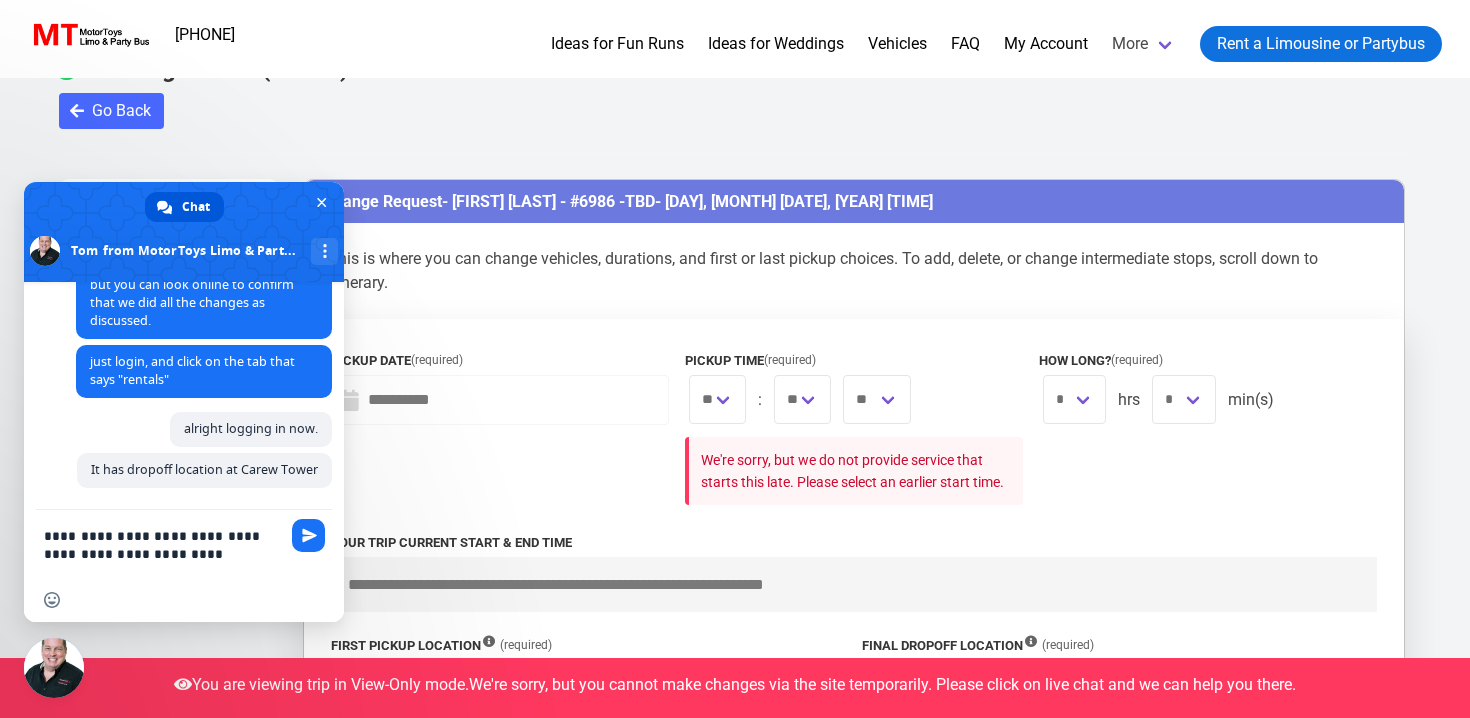 type on "**********" 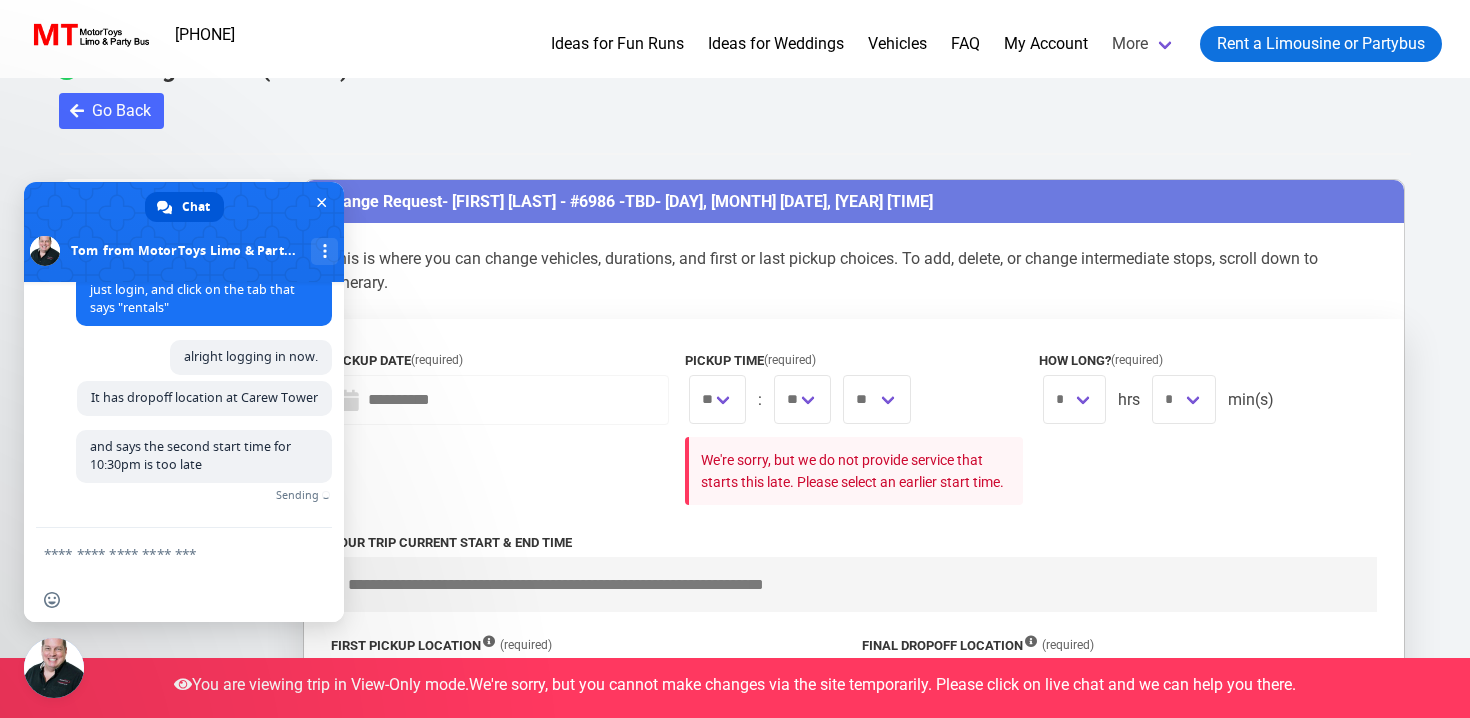 scroll, scrollTop: 4677, scrollLeft: 0, axis: vertical 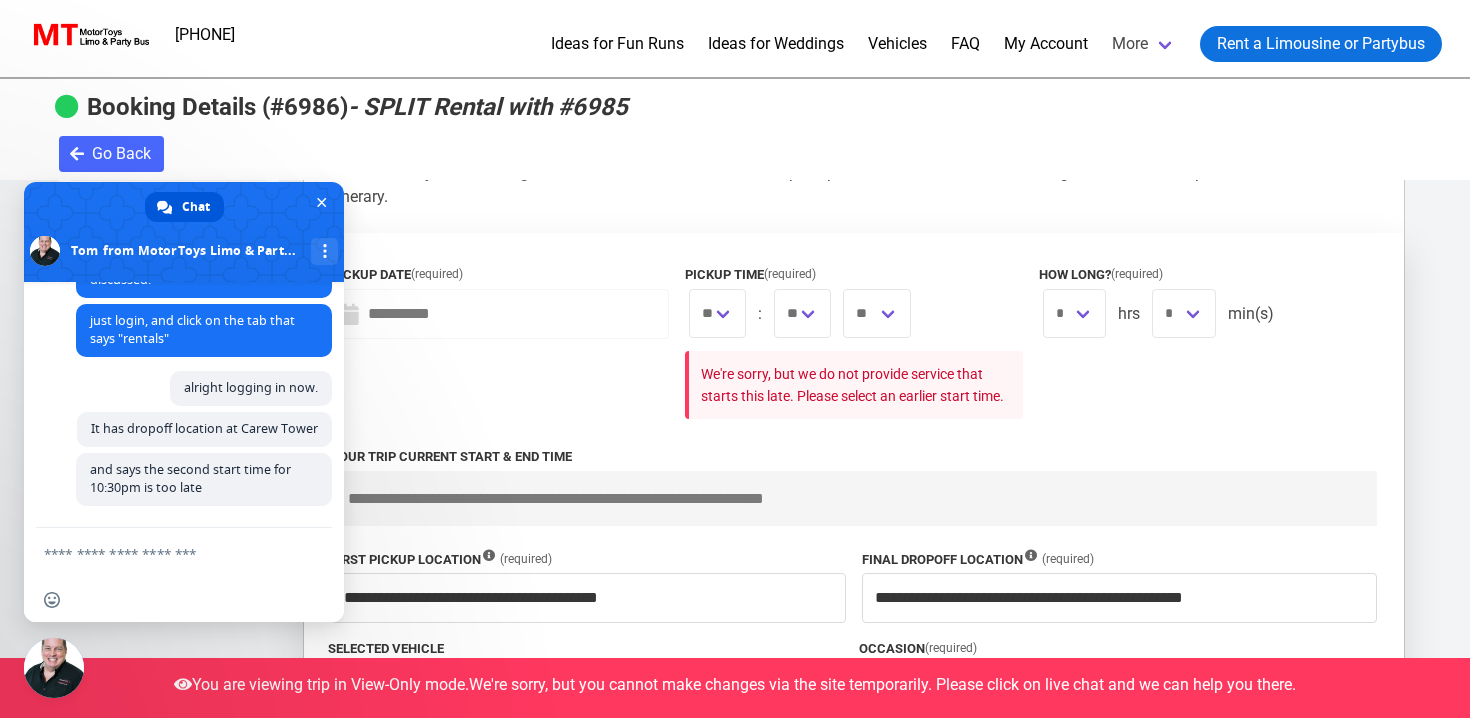 click on "**********" at bounding box center (854, 395) 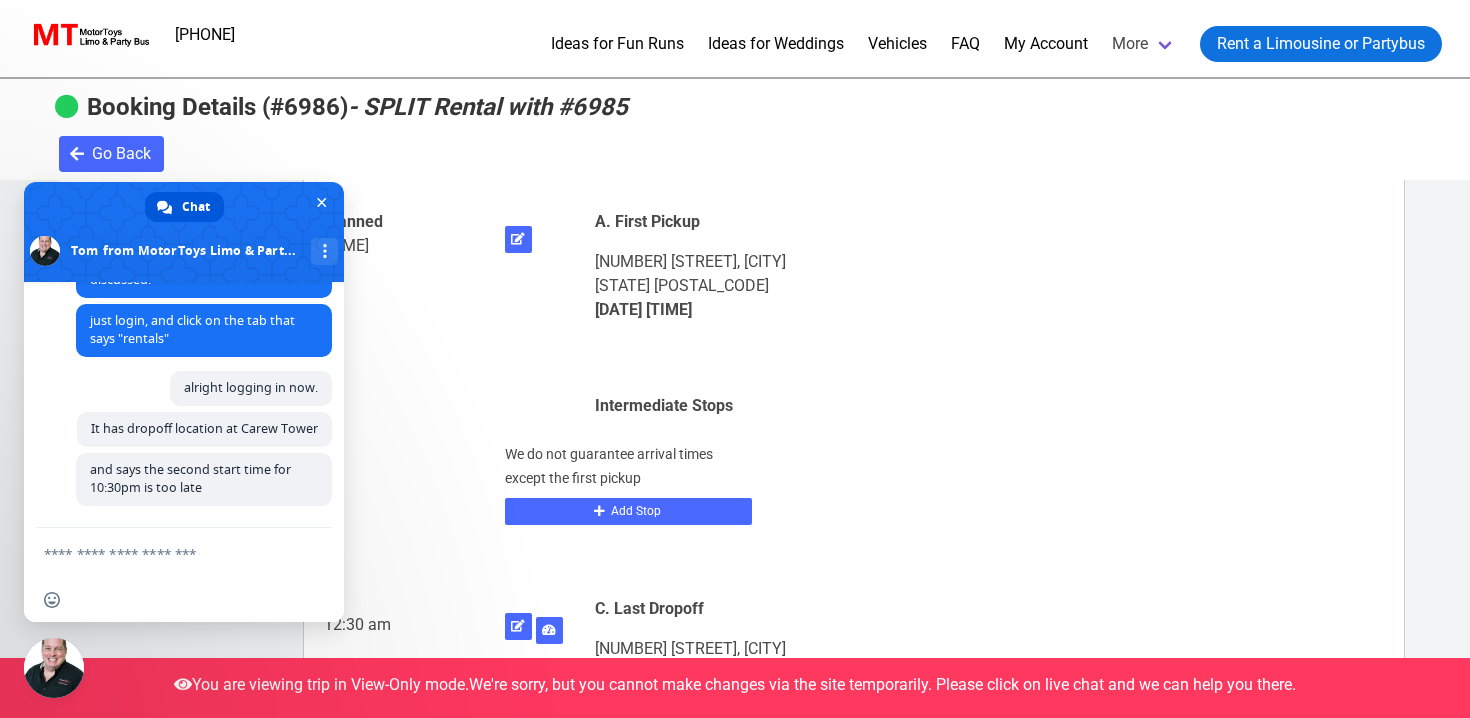 scroll, scrollTop: 1364, scrollLeft: 0, axis: vertical 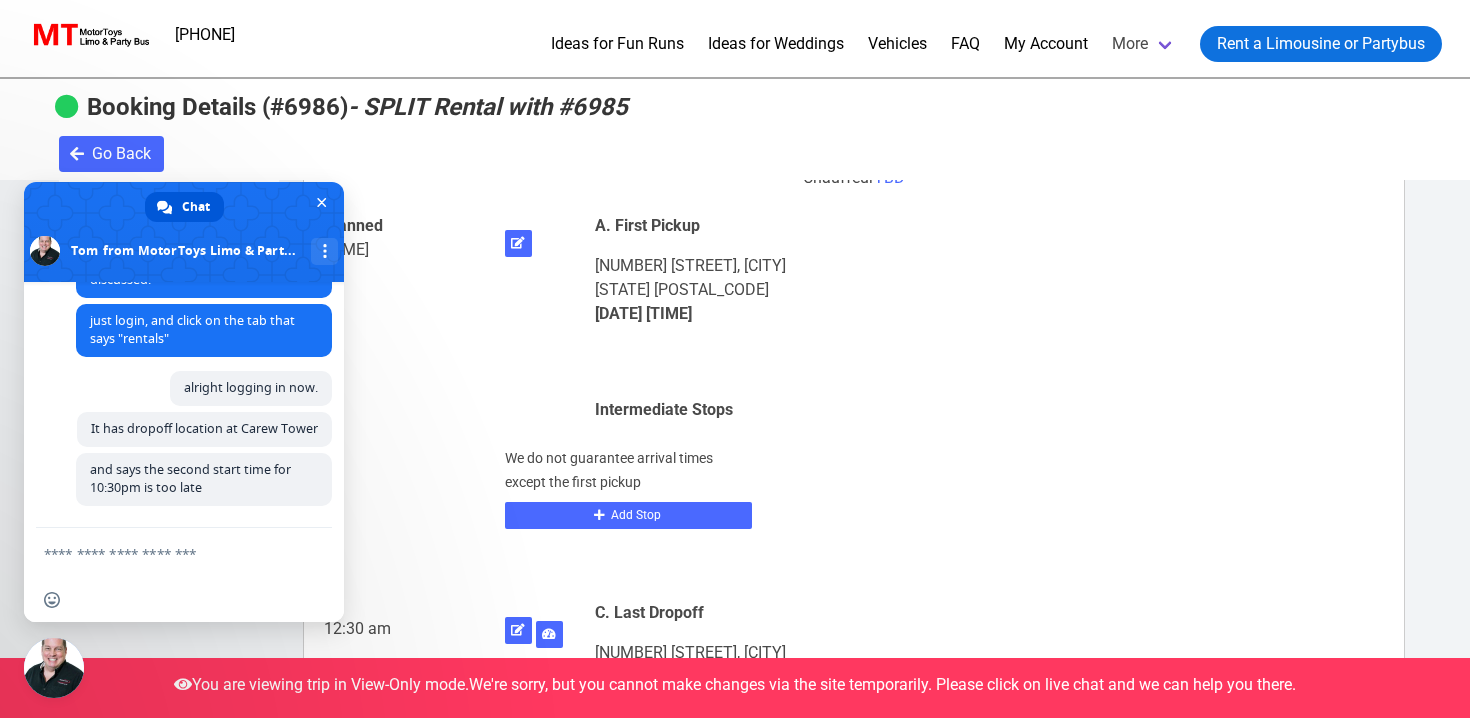 click on "Booking [NUMBER]     Chauffeur  TBD         01. First Pickup : [NUMBER] [STREET] - [DAY], [MONTH] [DATE] [TIME]   Planned
[TIME]
[DAY], [MONTH] [DATE]   Actual           A. First Pickup     [NUMBER] [STREET], [CITY] [STATE] [POSTAL_CODE]   [DATE]     Intermediate Stops       We do not guarantee arrival times except the first pickup     Add Stop       [TIME]               C. Last Dropoff   [NUMBER] [STREET], [CITY] [STATE]   [DATE]         03. Last Stop : [NUMBER] [STREET] - [DAY], [MONTH] [DATE] [TIME]   The chauffeur will be automatically notified of all changes that you make   ← Move left → Move right ↑ Move up ↓ Move down + Zoom in - Zoom out Home Jump left by 75% End Jump right by 75% Page Up Jump up by 75% Page Down Jump down by 75% To navigate, press the arrow keys. Map Terrain Satellite Labels Keyboard shortcuts Map Data Map data ©[DATE] Google Map data ©[DATE] Google 200 m  Terms Report a map error" at bounding box center [854, 717] 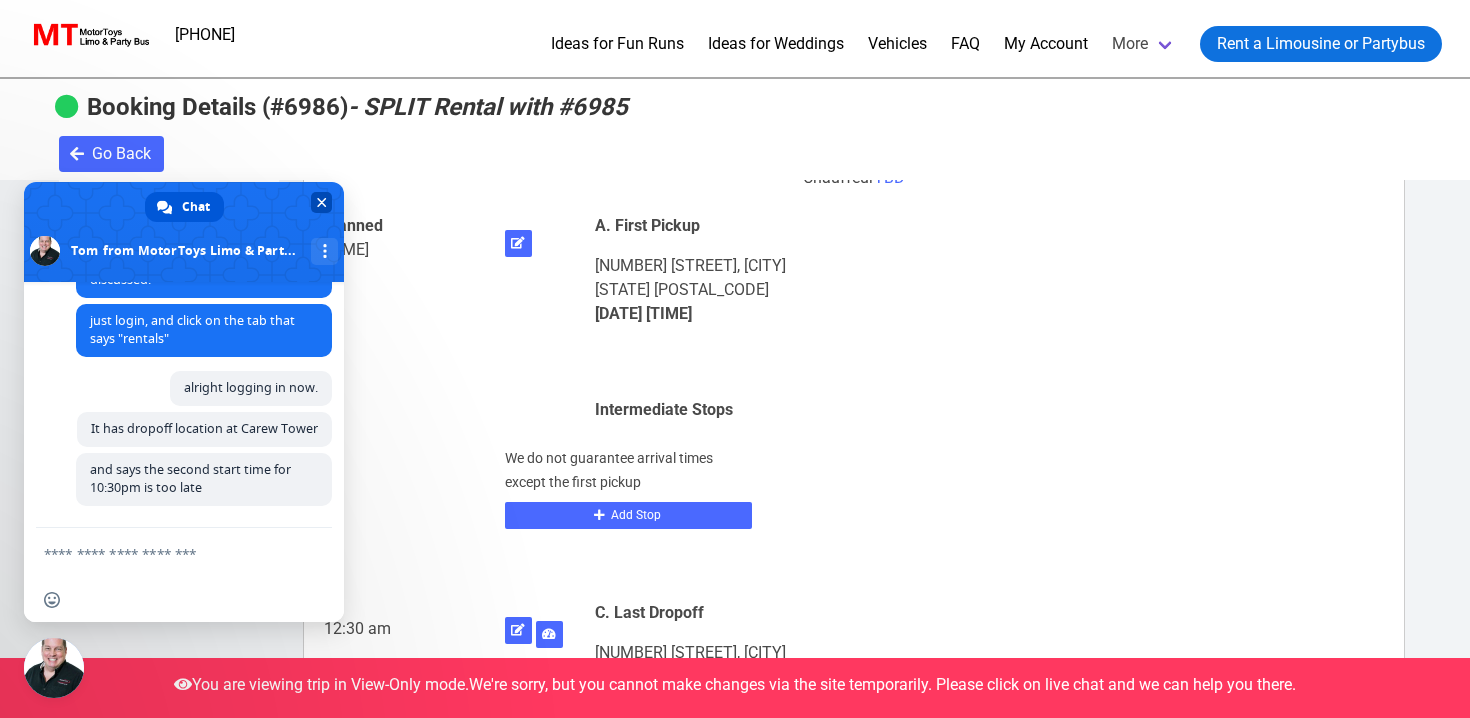 click at bounding box center (322, 202) 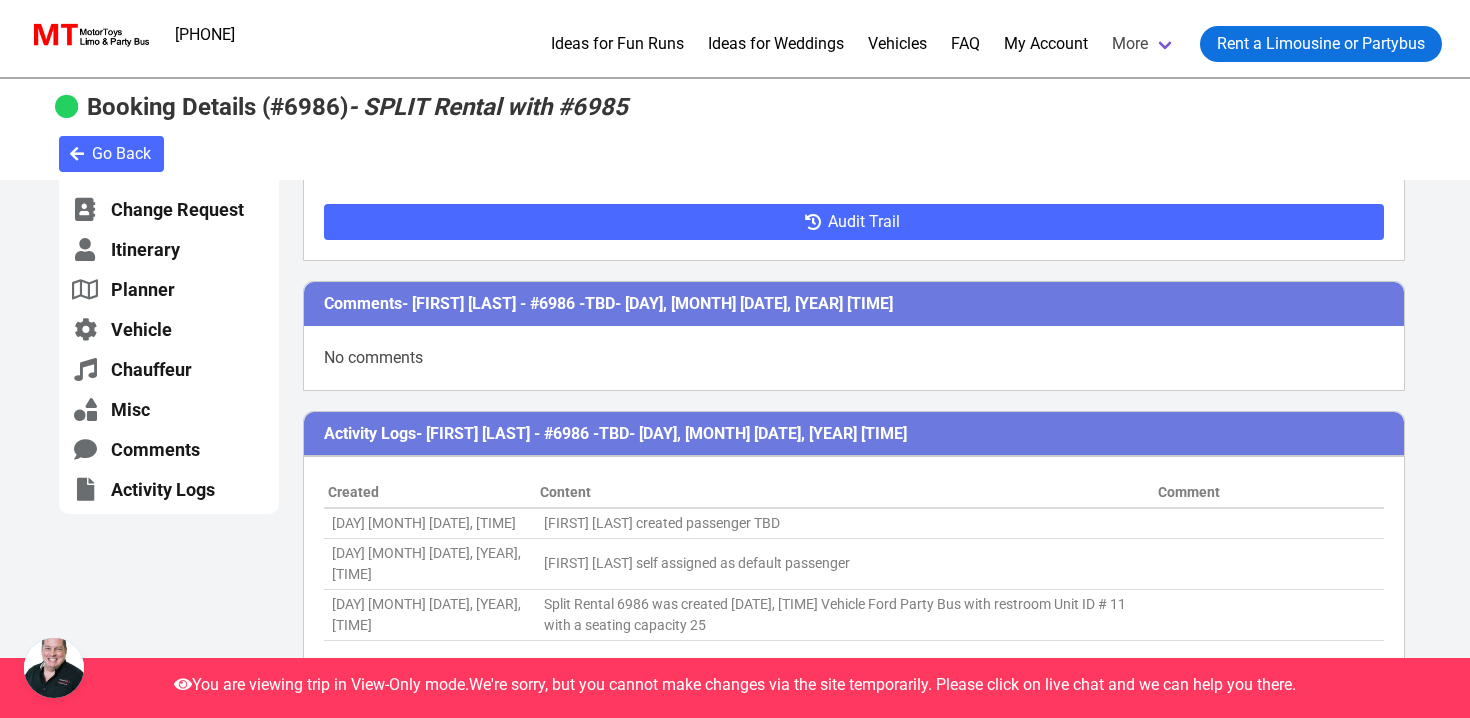 scroll, scrollTop: 4169, scrollLeft: 0, axis: vertical 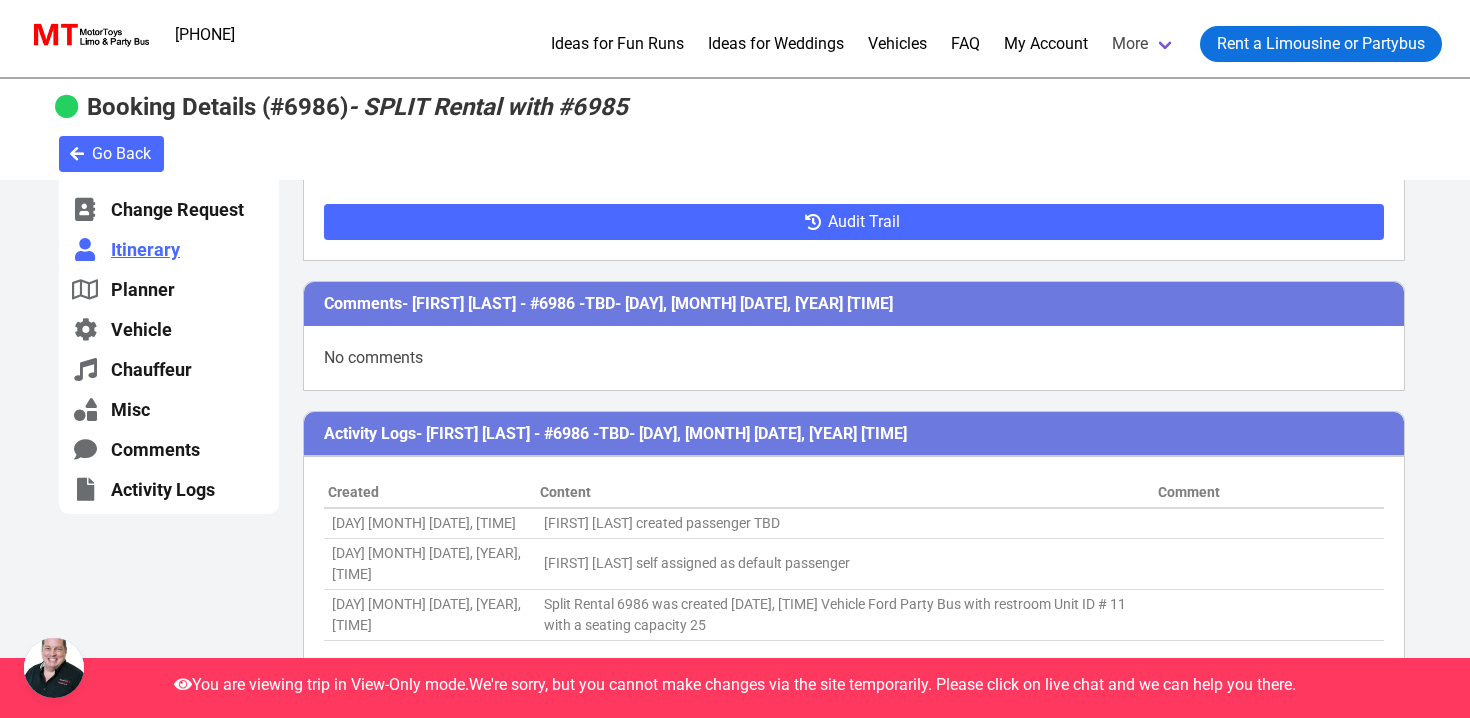 click on "Itinerary" at bounding box center (169, 249) 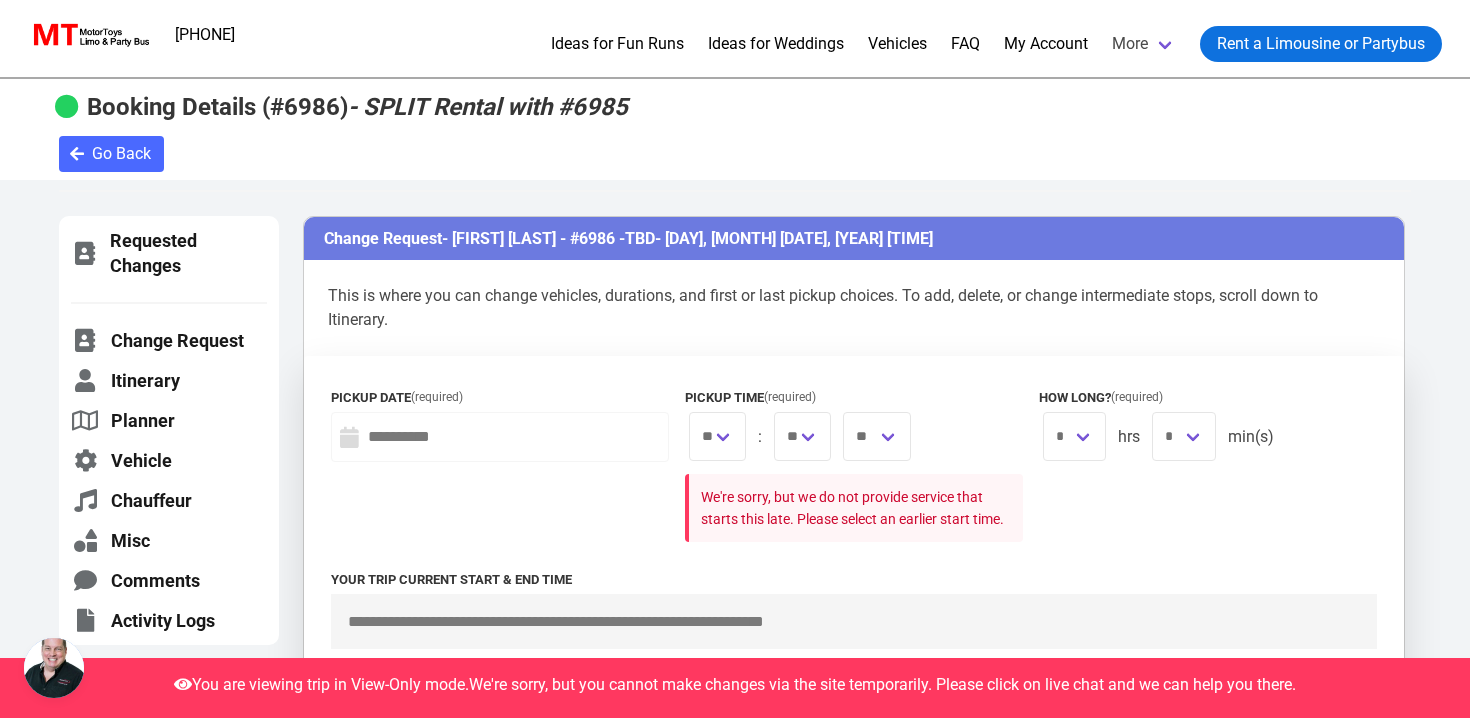 scroll, scrollTop: 0, scrollLeft: 0, axis: both 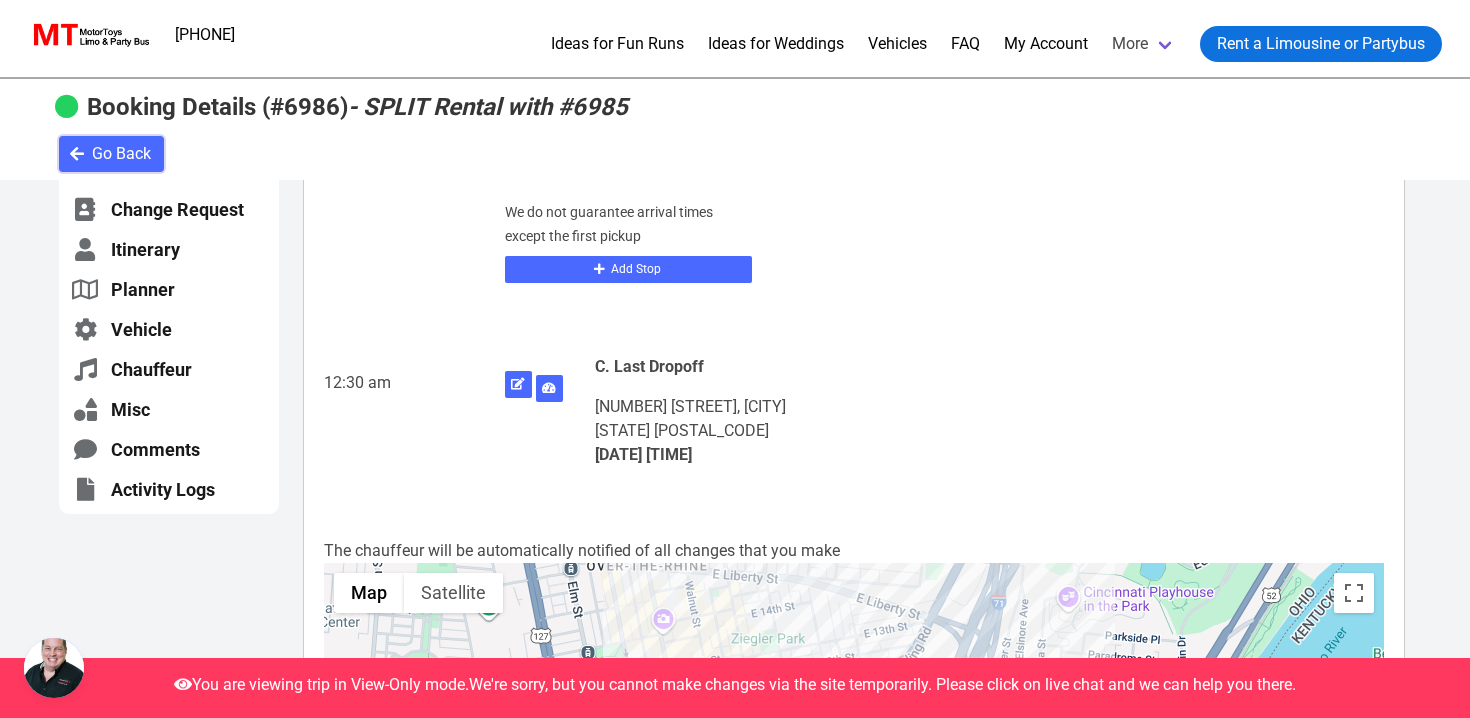 click on "Go Back" at bounding box center [121, 154] 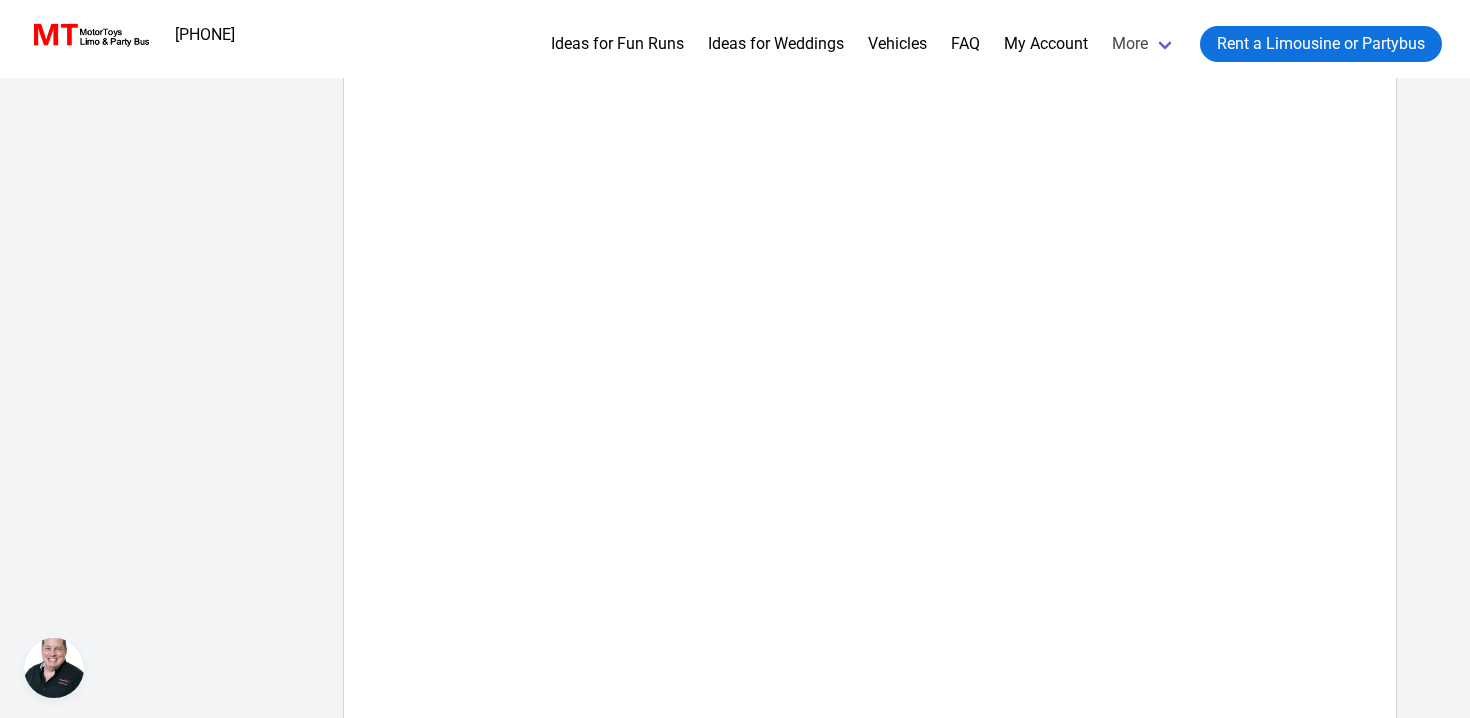 scroll, scrollTop: 0, scrollLeft: 0, axis: both 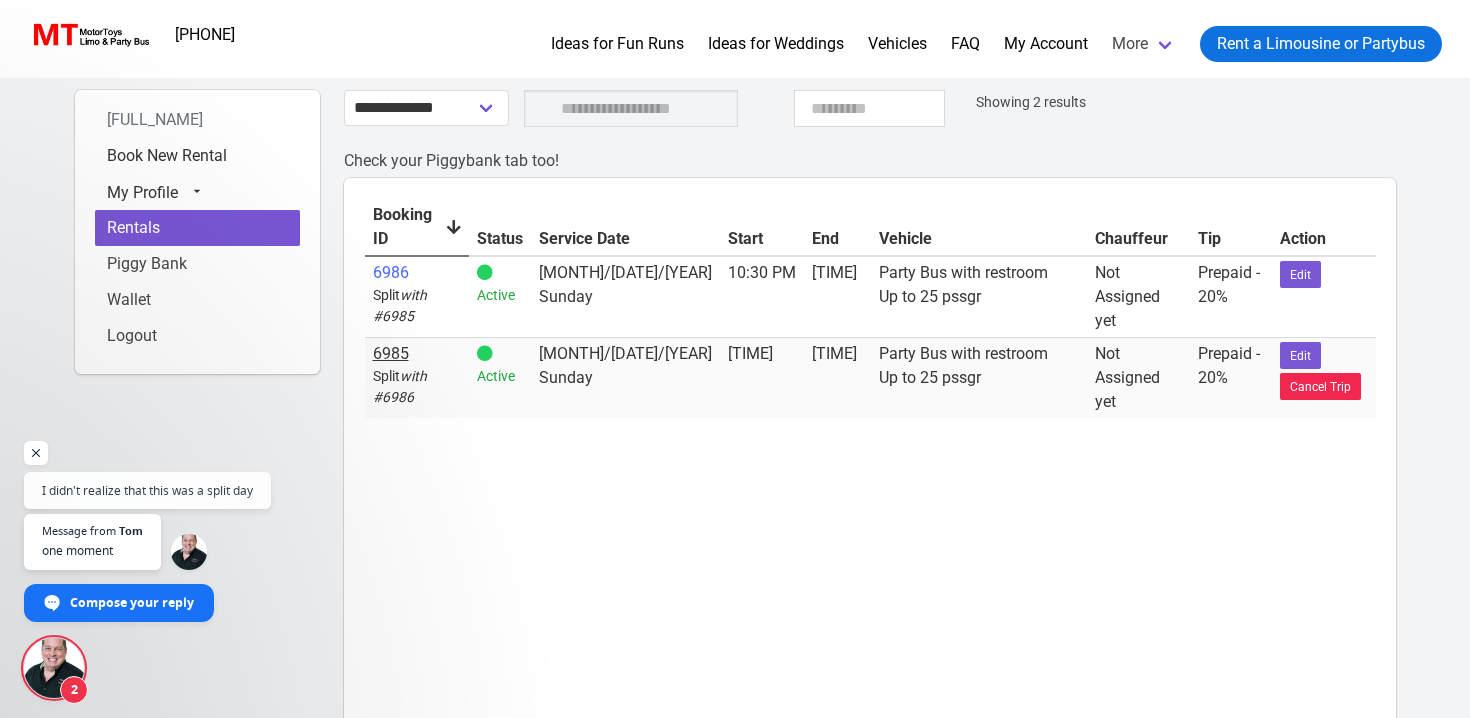 click on "6985" at bounding box center (391, 353) 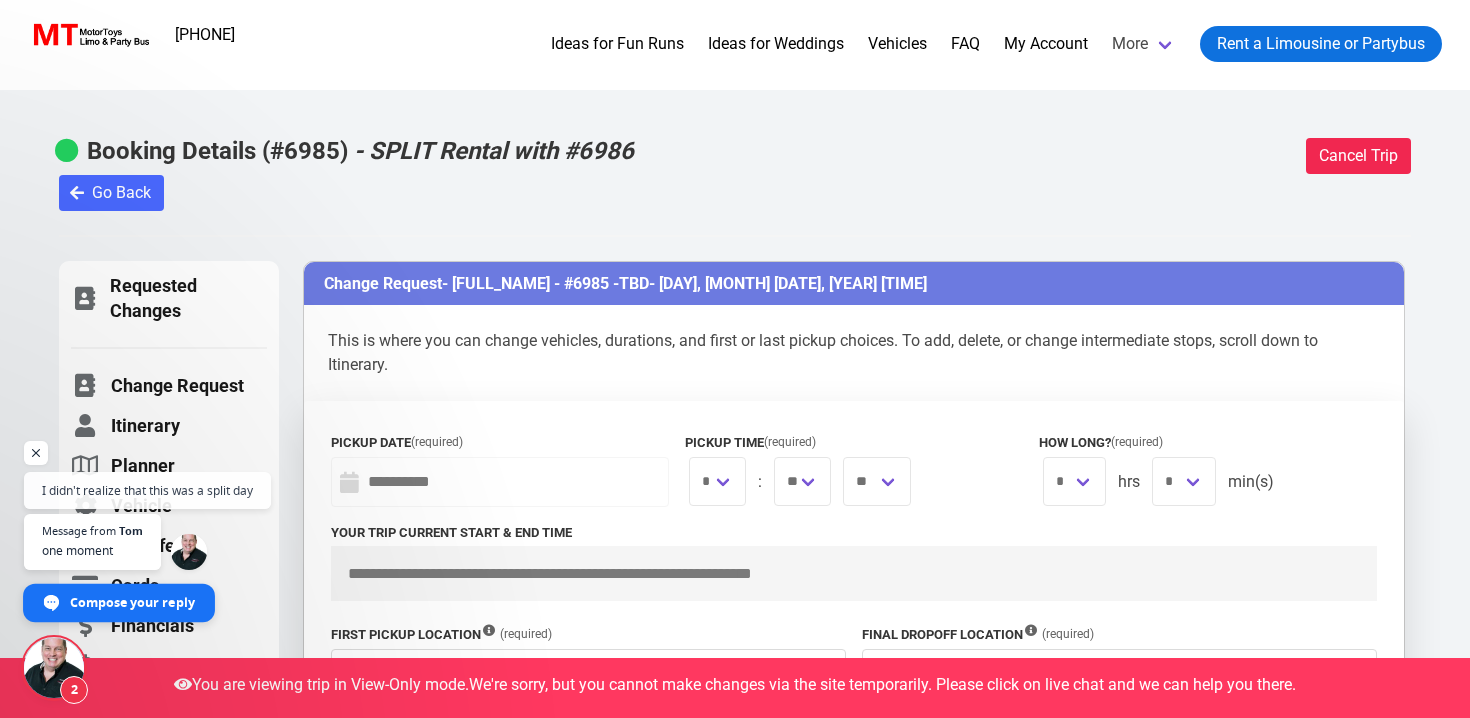 click on "Compose your reply" at bounding box center (132, 601) 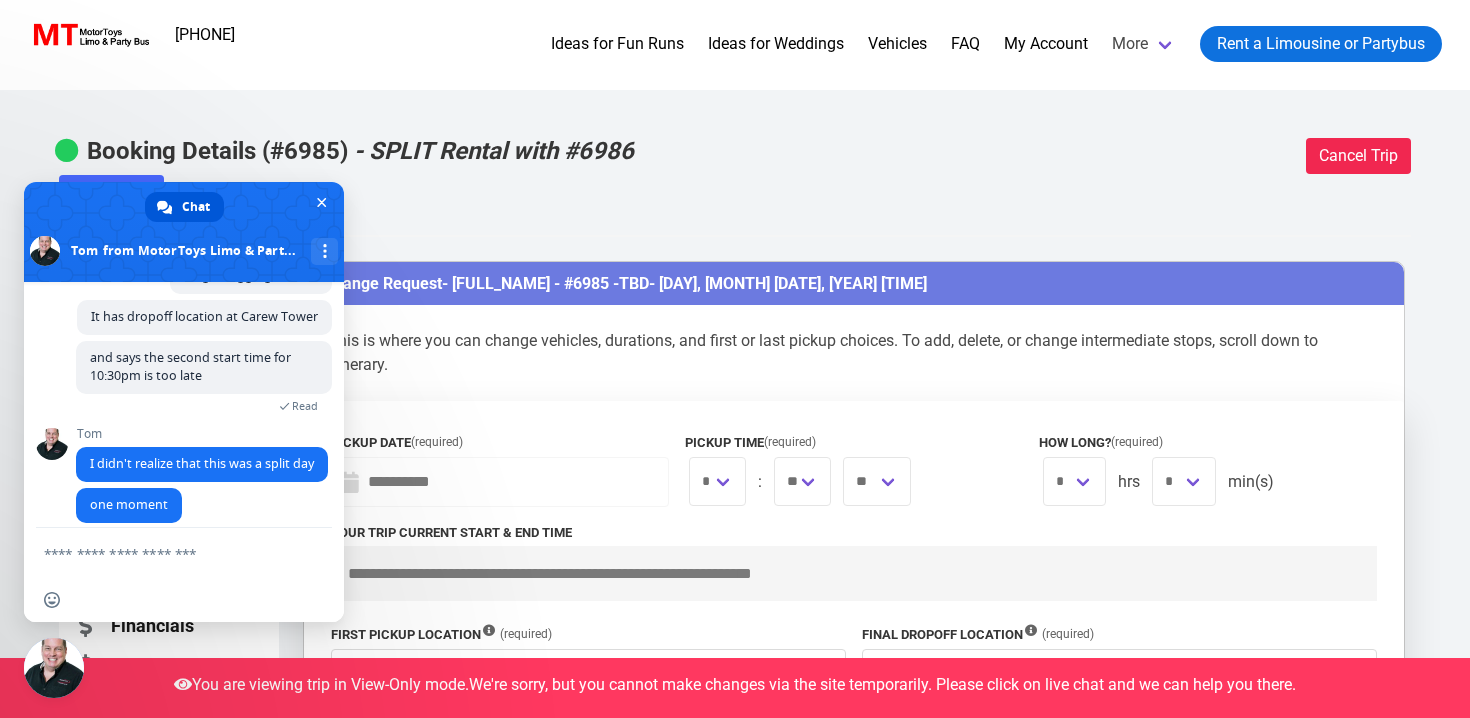 scroll, scrollTop: 4807, scrollLeft: 0, axis: vertical 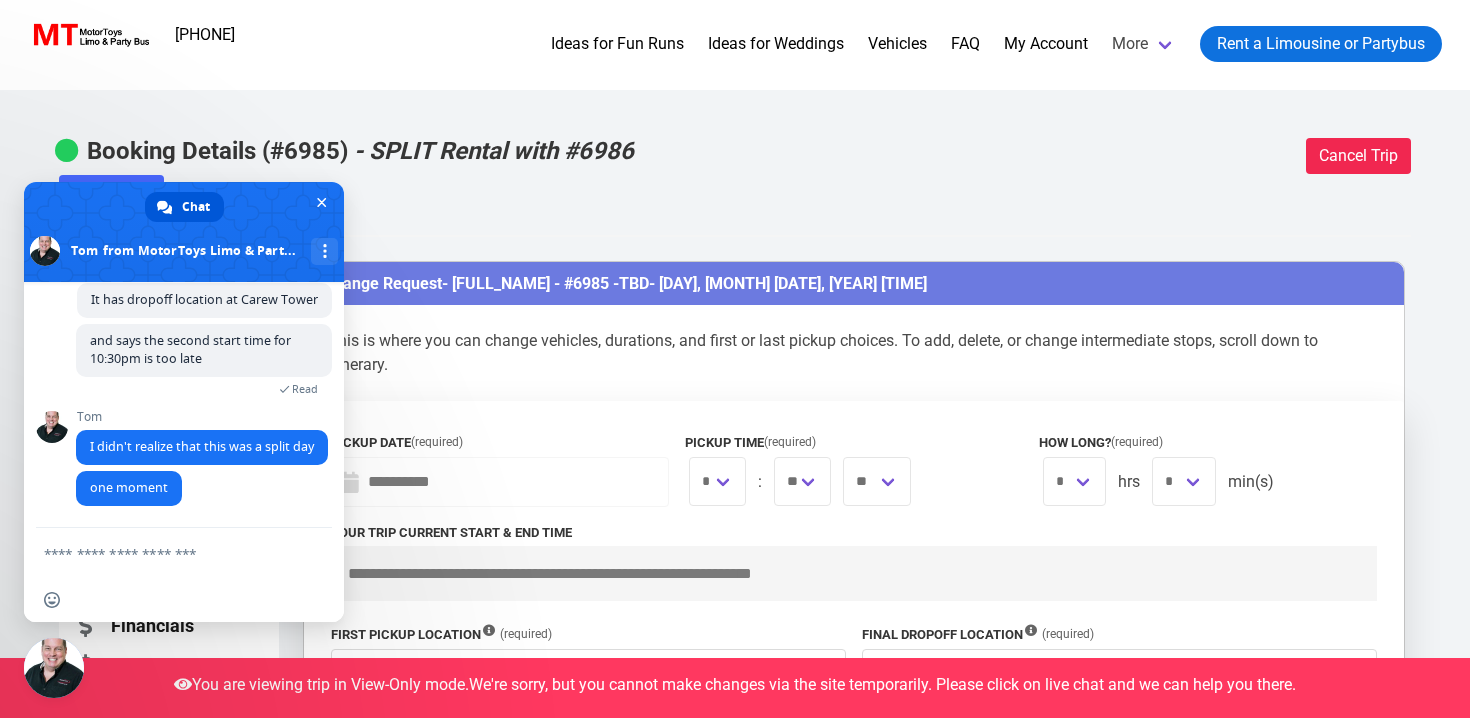 click on "**********" at bounding box center [735, 3848] 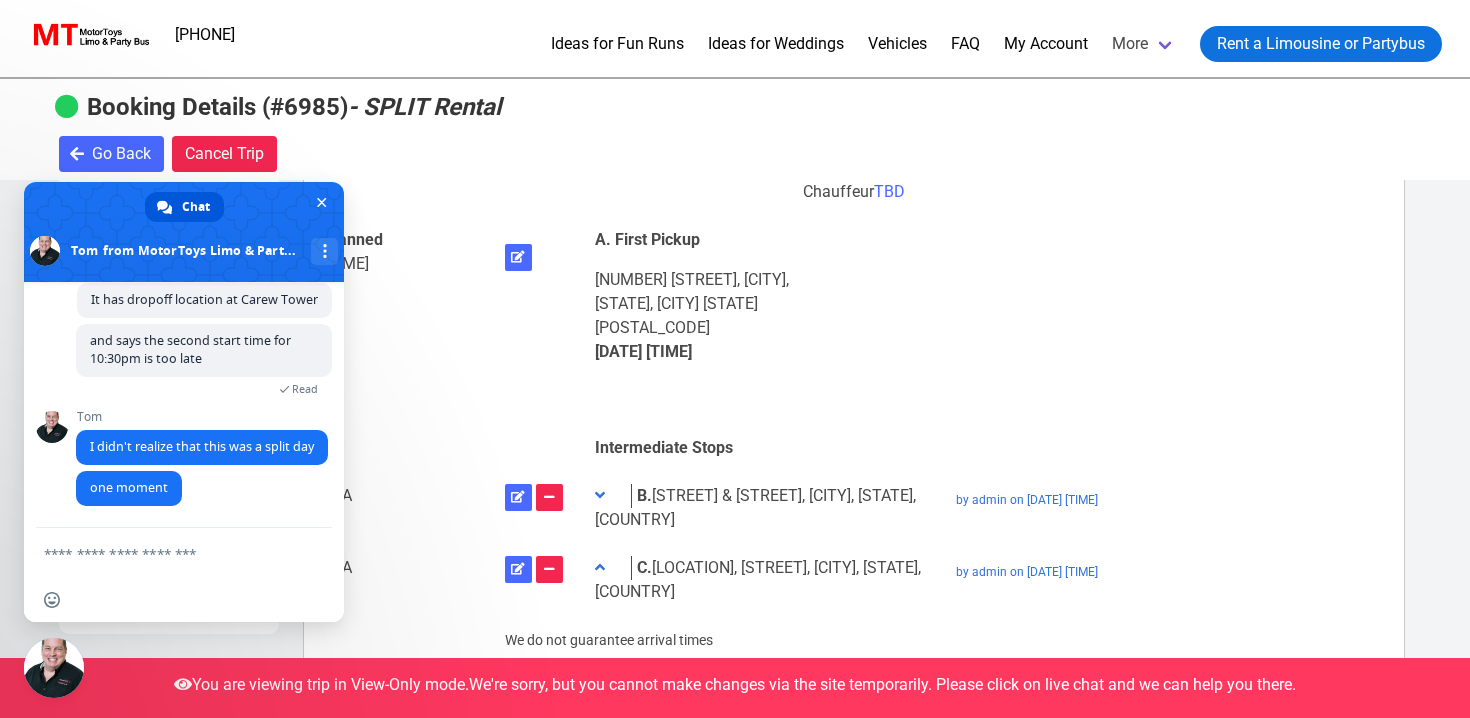 scroll, scrollTop: 1214, scrollLeft: 0, axis: vertical 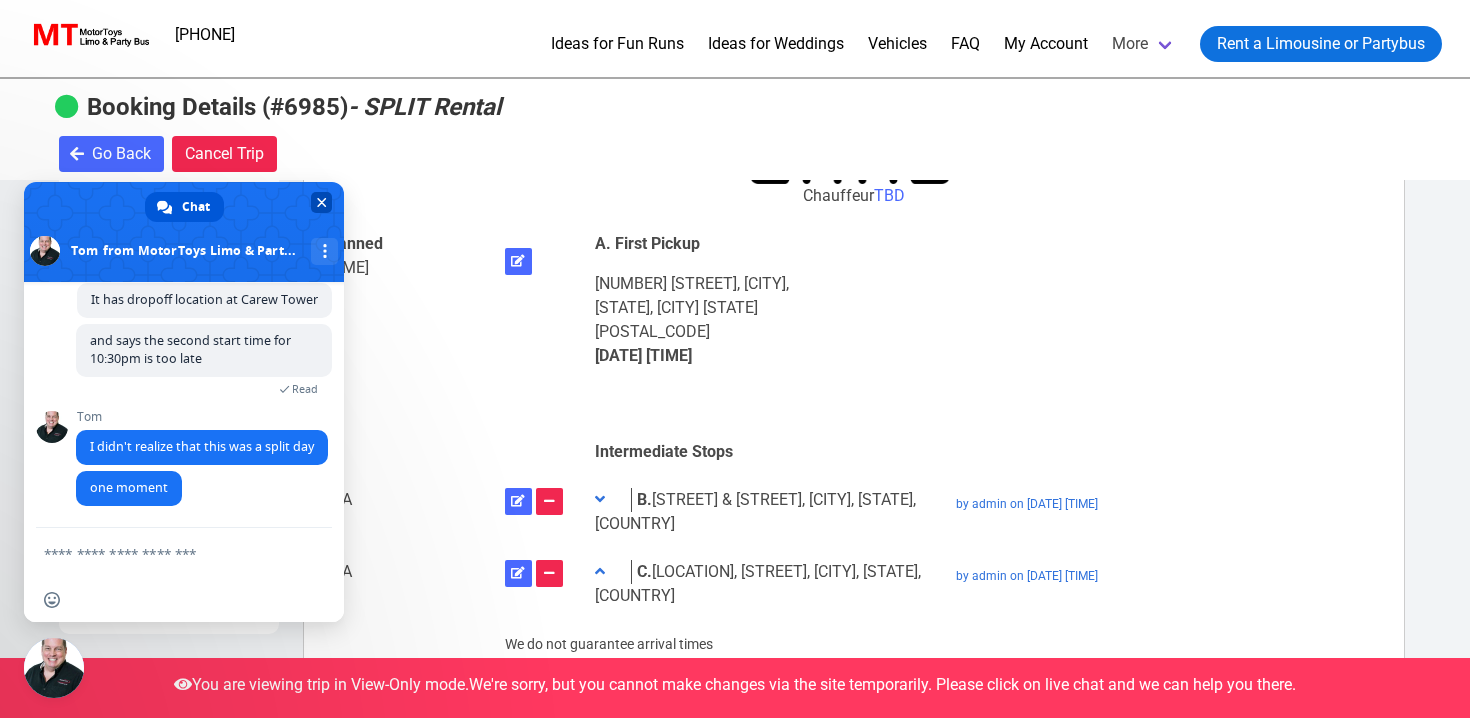 click at bounding box center (322, 202) 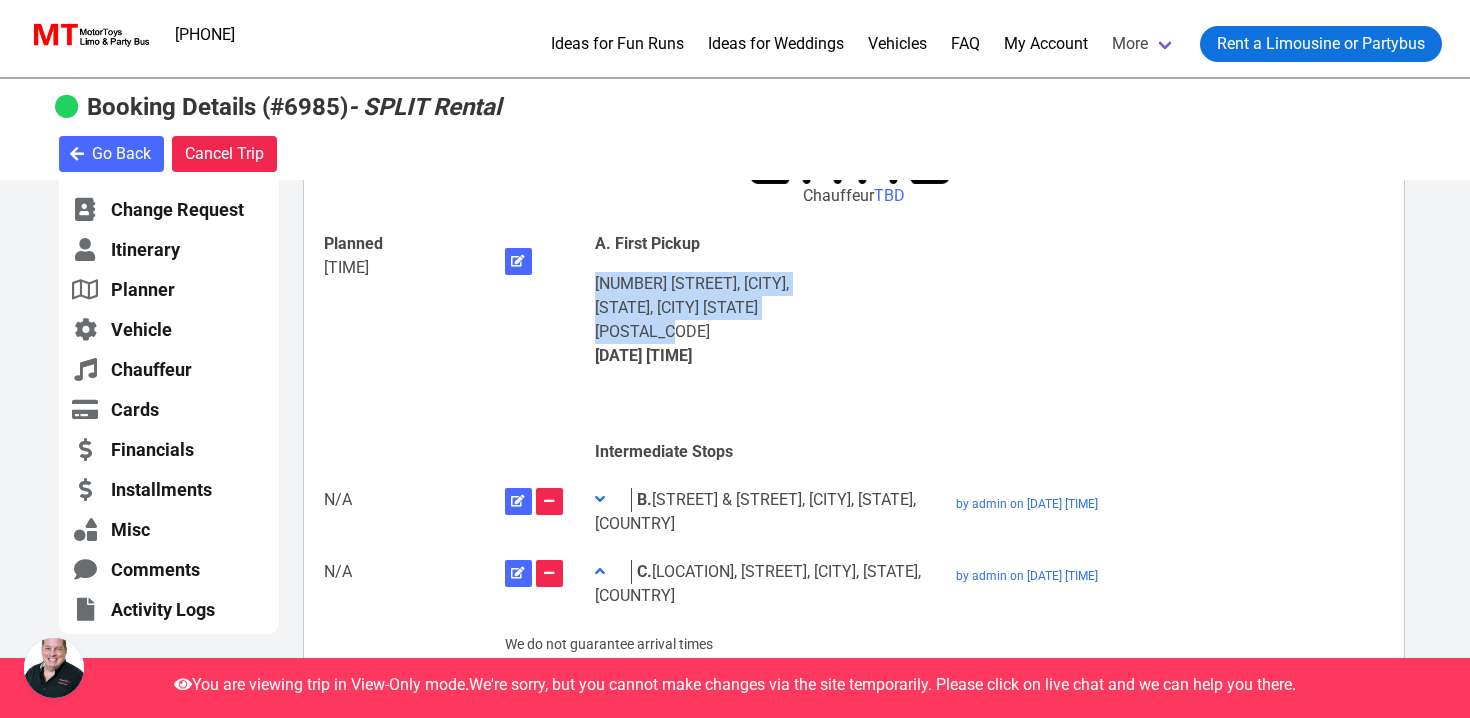drag, startPoint x: 595, startPoint y: 300, endPoint x: 848, endPoint y: 329, distance: 254.65663 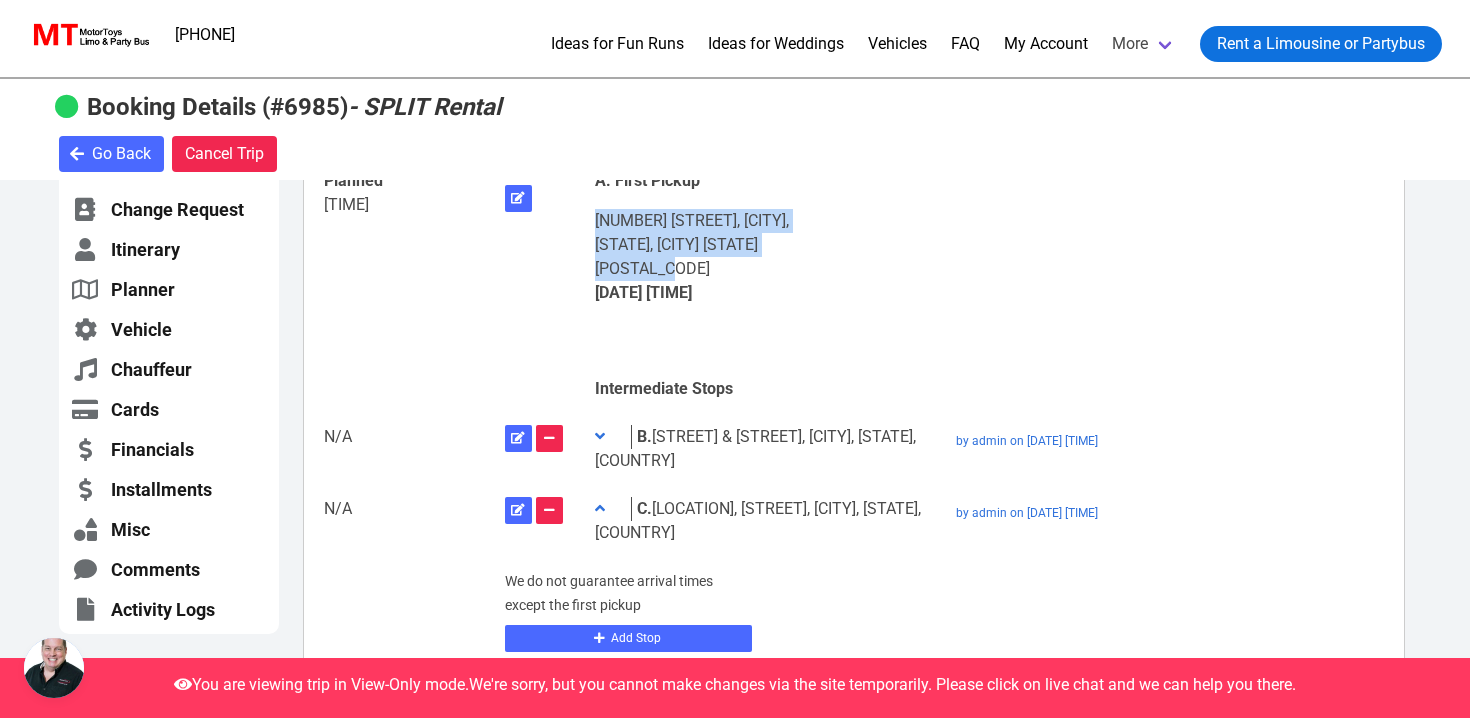 scroll, scrollTop: 1284, scrollLeft: 0, axis: vertical 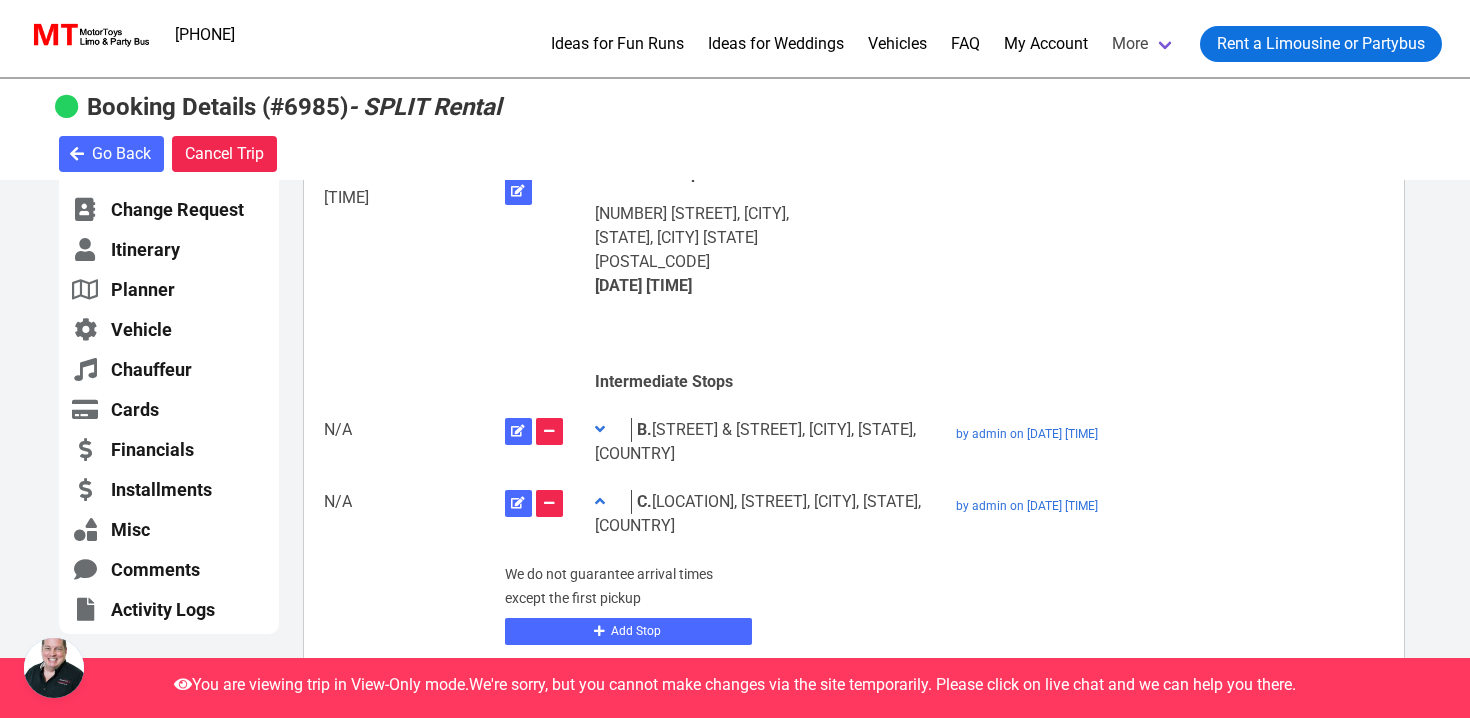 click on "[STREET] & [STREET], [CITY], [STATE], [COUNTRY]" at bounding box center (763, 442) 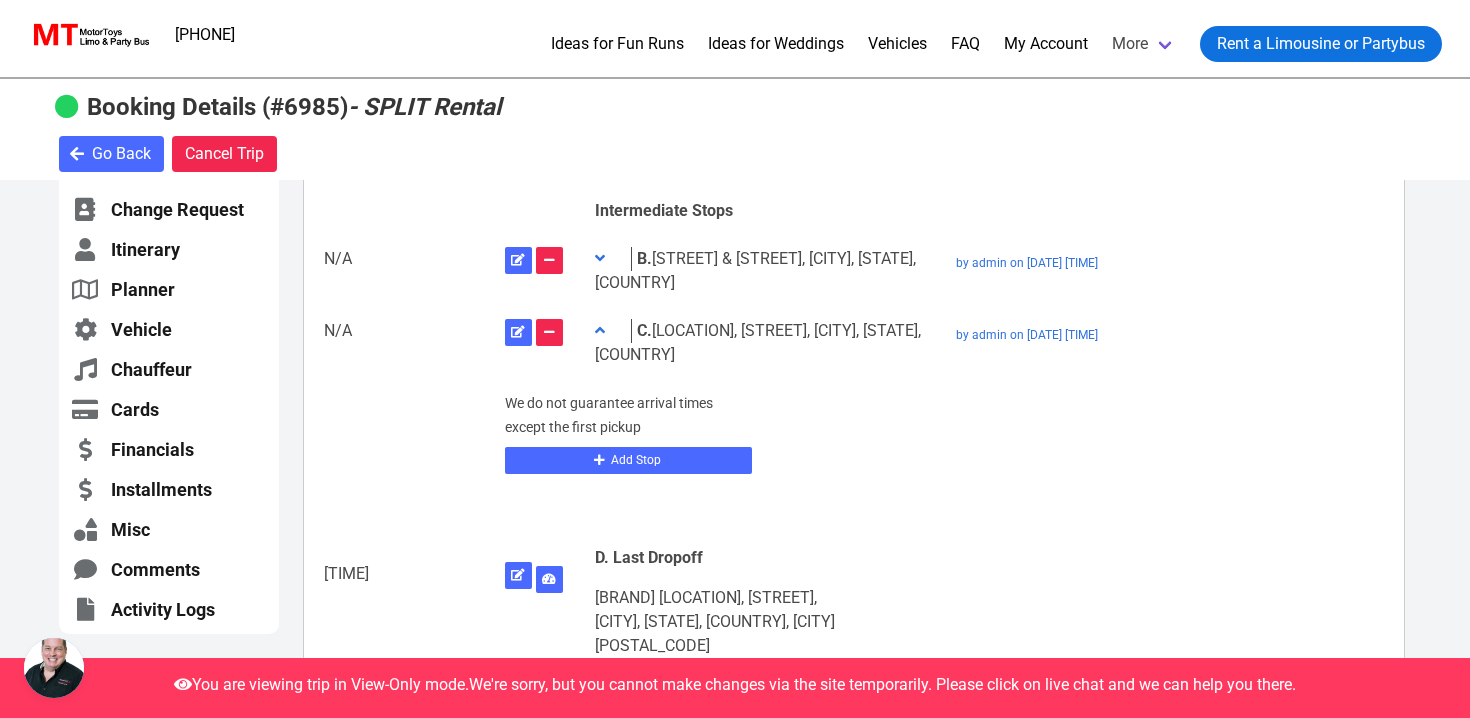 scroll, scrollTop: 1460, scrollLeft: 0, axis: vertical 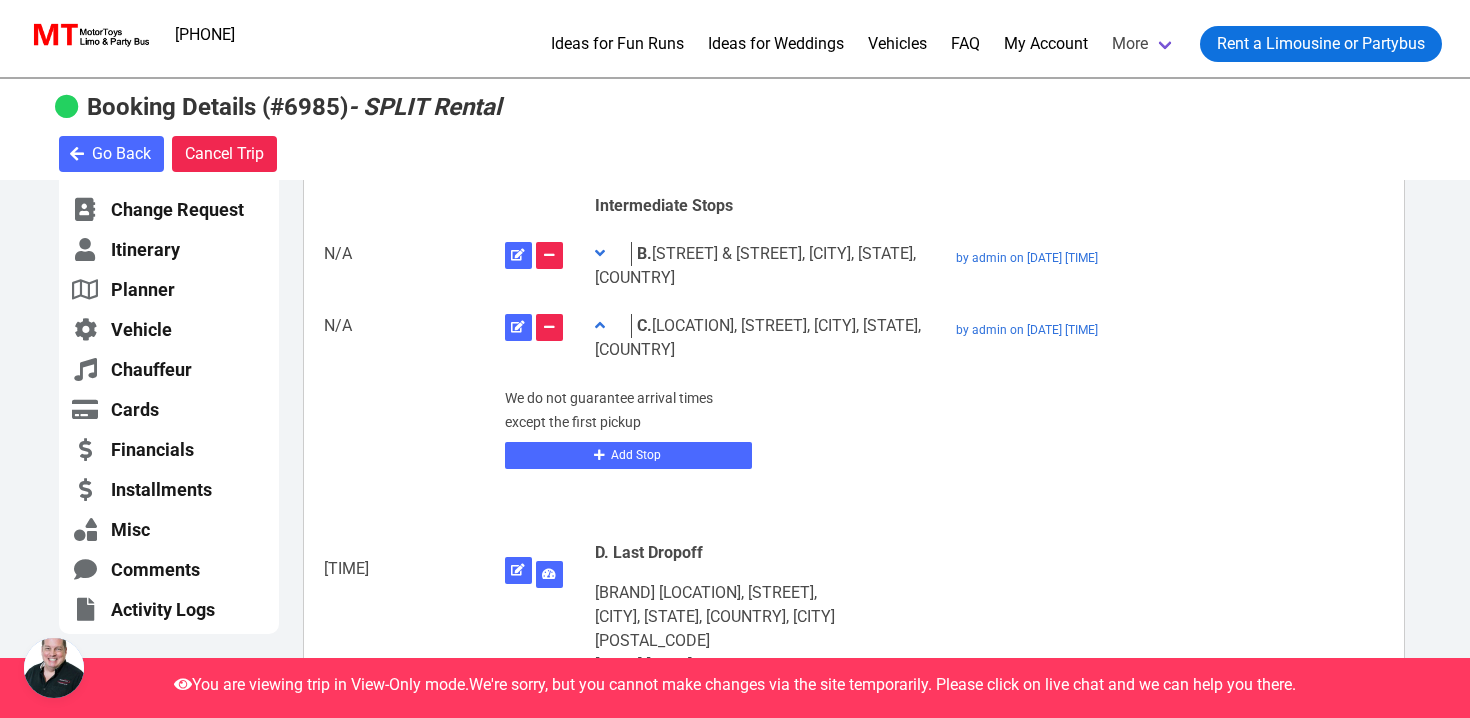 click at bounding box center [54, 668] 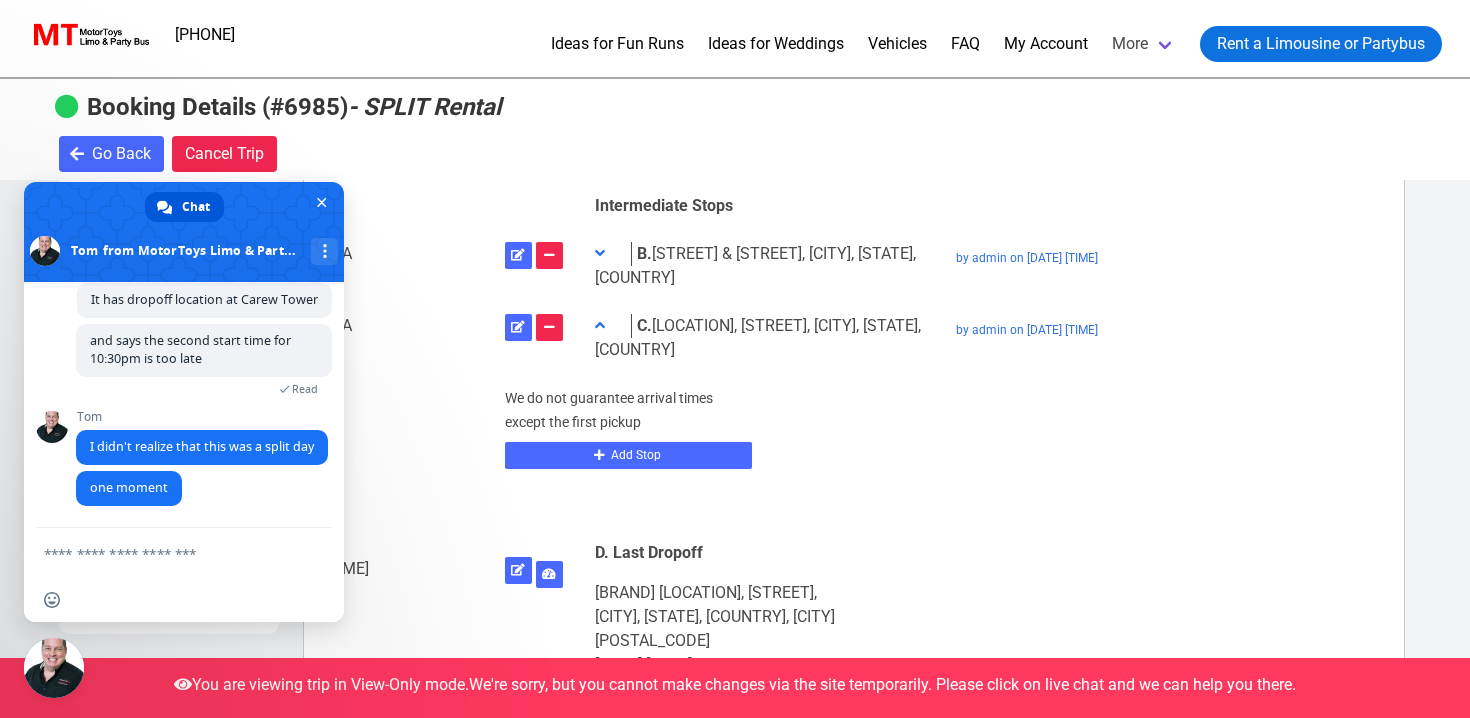 click on "N/A                                         [STREET] & [STREET], [CITY], [STATE], [COUNTRY]
by admin on [DAY], [MONTH] [DATE], [YEAR] [TIME]" at bounding box center [854, 266] 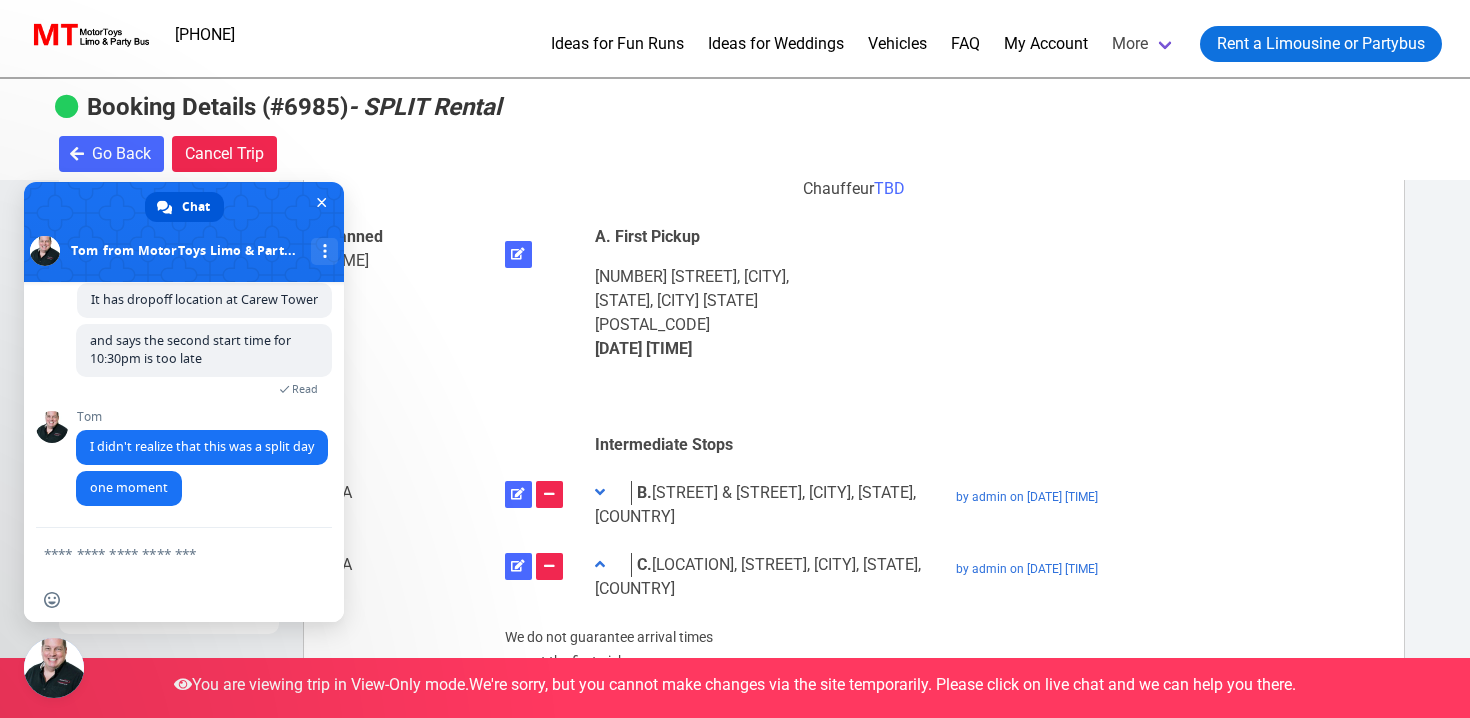 scroll, scrollTop: 1217, scrollLeft: 0, axis: vertical 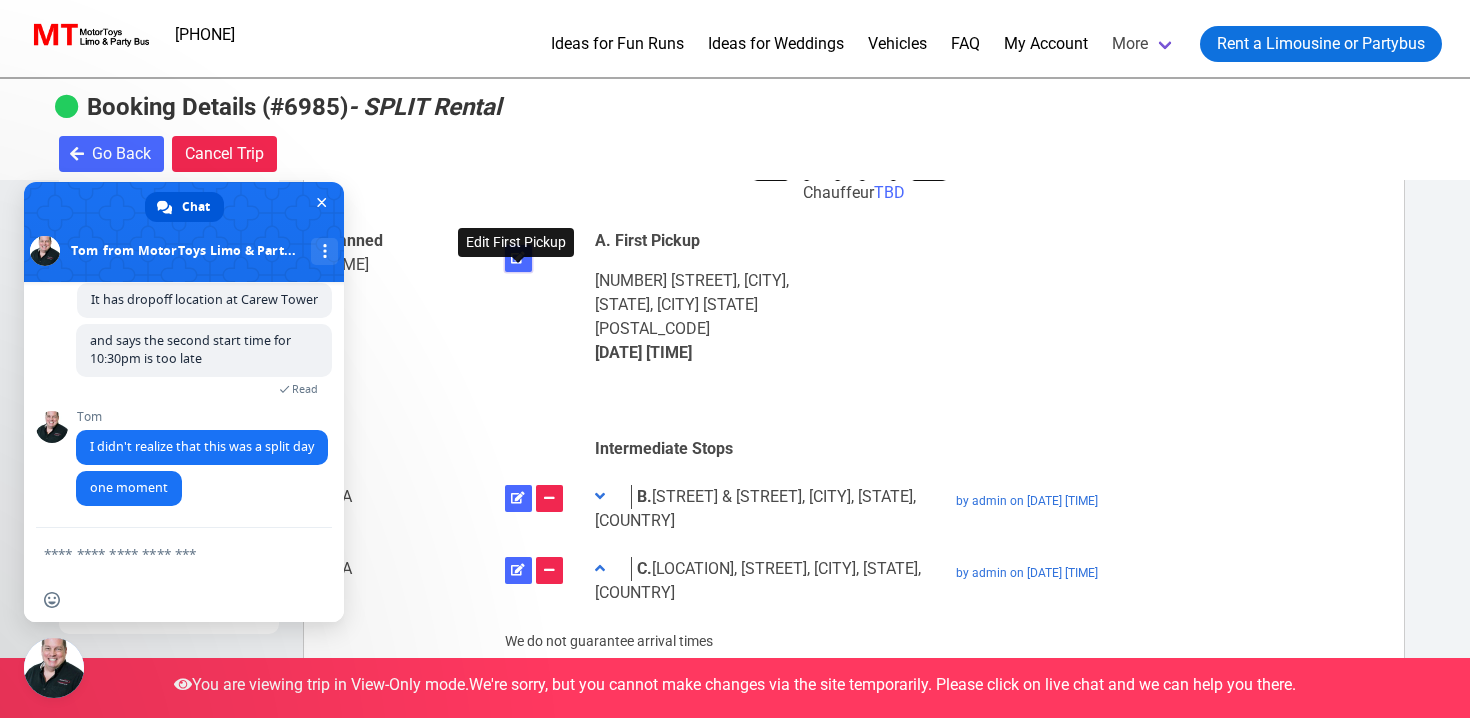 click at bounding box center (518, 258) 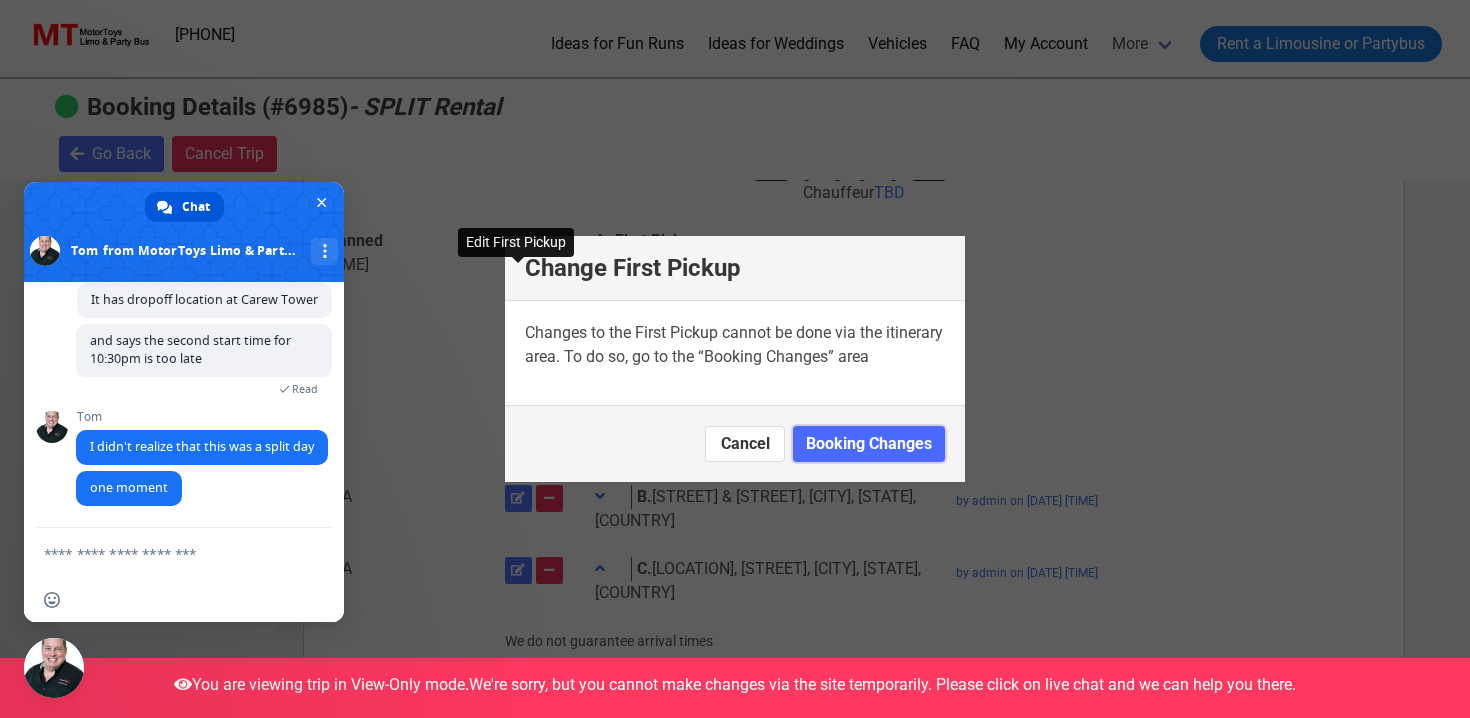 click on "Booking Changes" at bounding box center (869, 444) 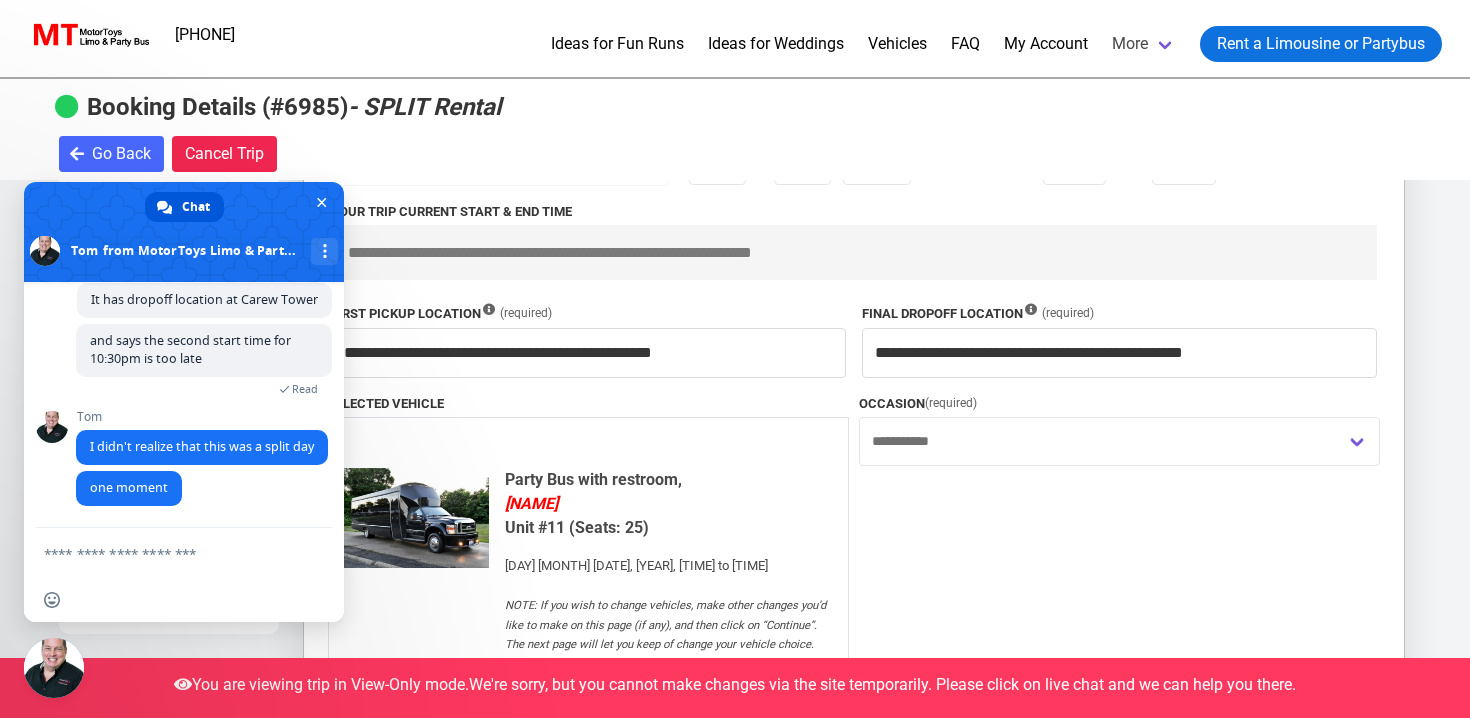 scroll, scrollTop: 325, scrollLeft: 0, axis: vertical 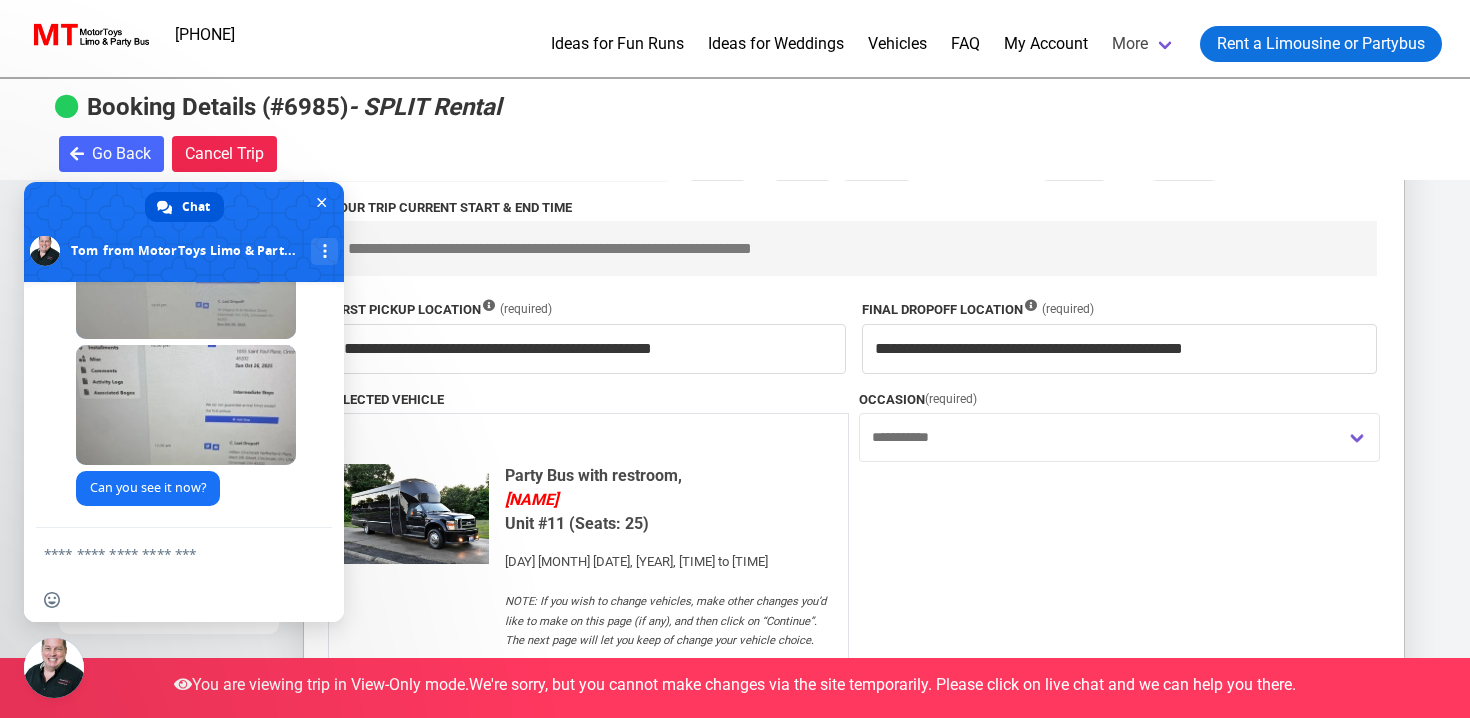 click on "Booking Details (#6985)
- SPLIT Rental       Go Back
Cancel Trip" at bounding box center (735, 128) 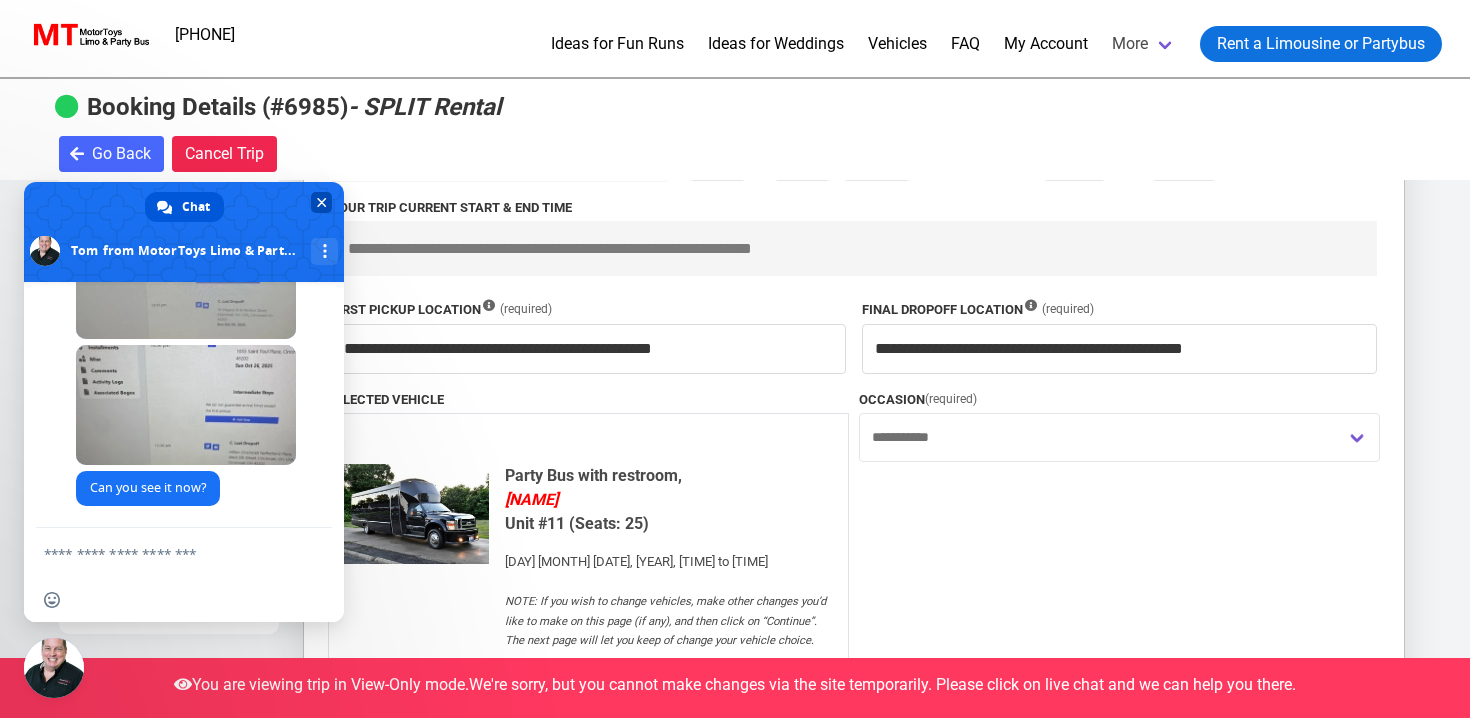 click at bounding box center (321, 202) 